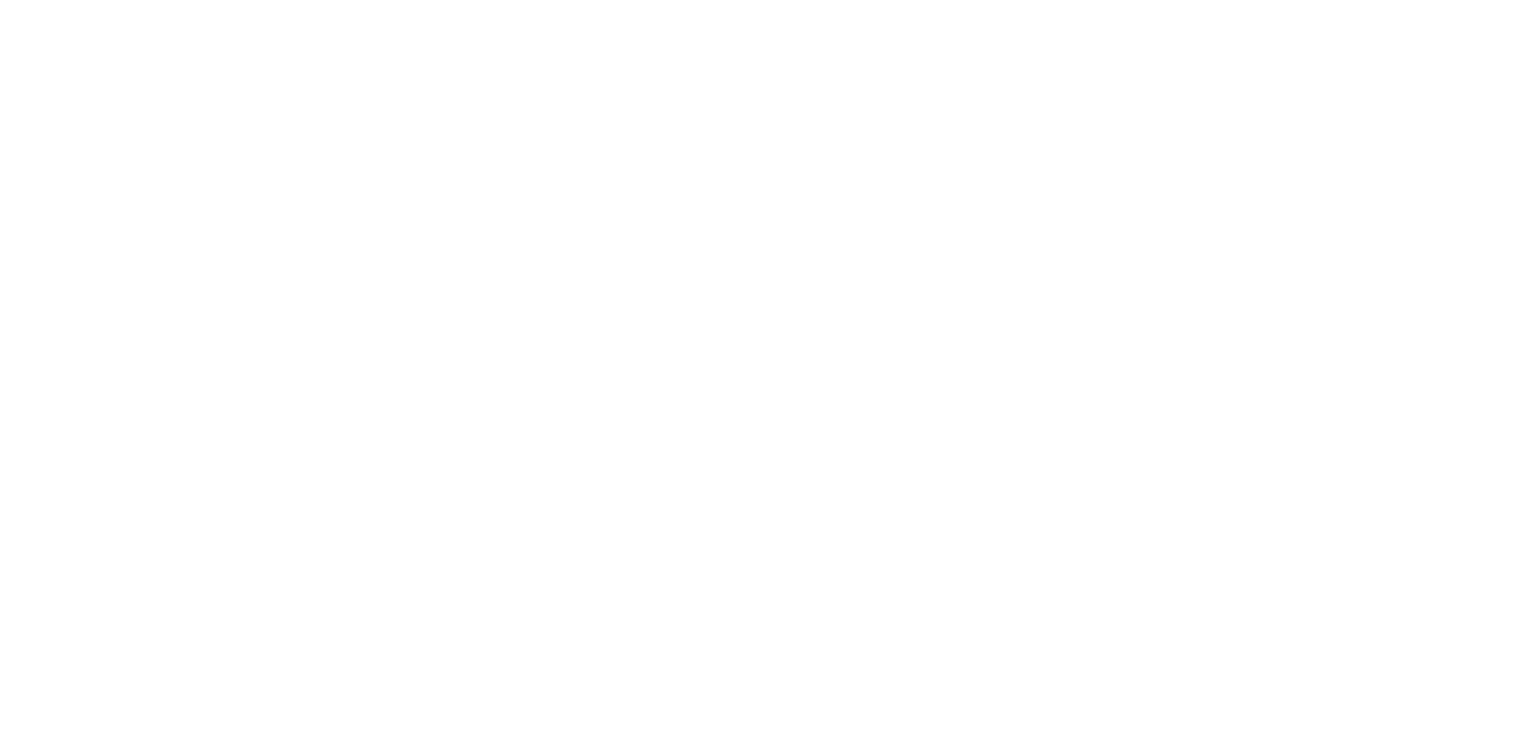 scroll, scrollTop: 0, scrollLeft: 0, axis: both 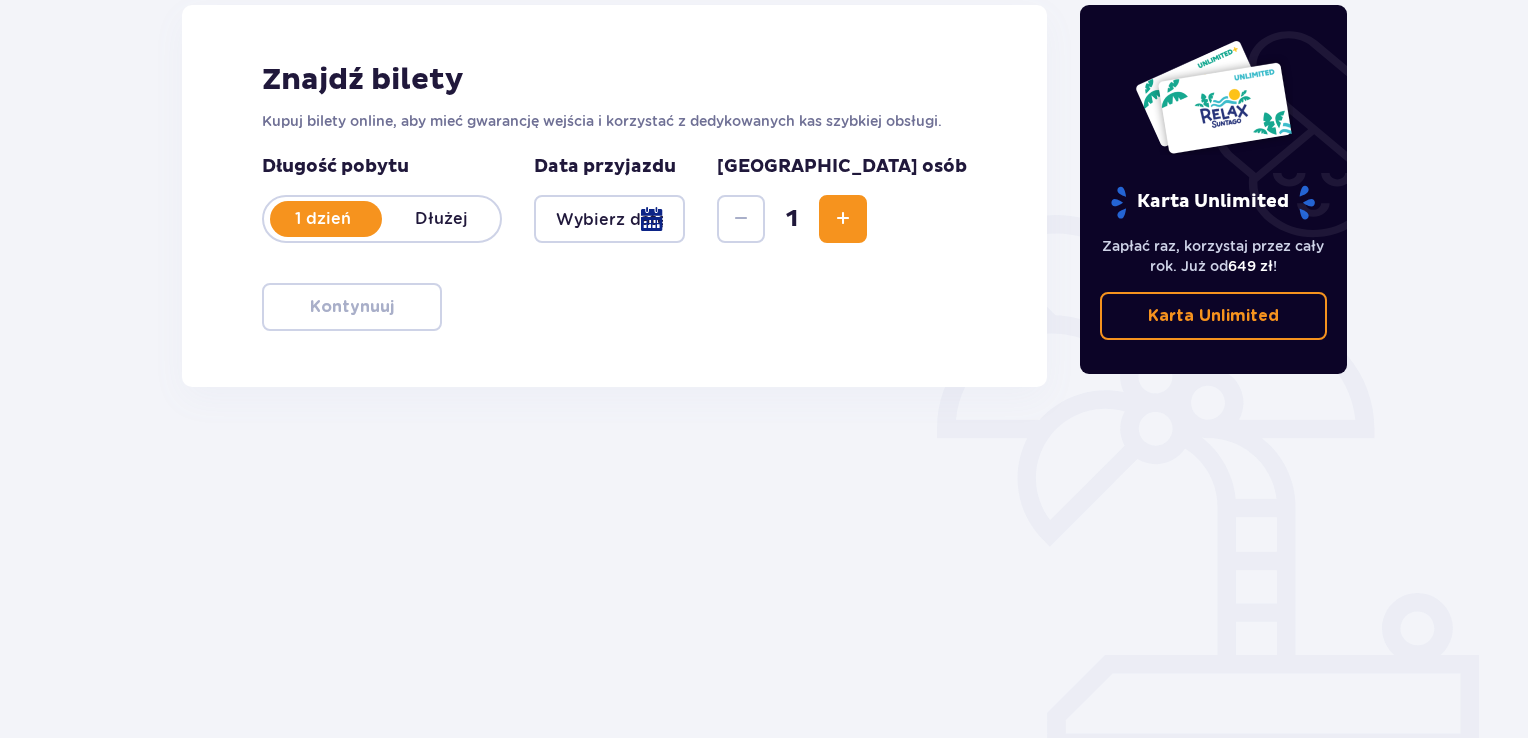 click at bounding box center [609, 219] 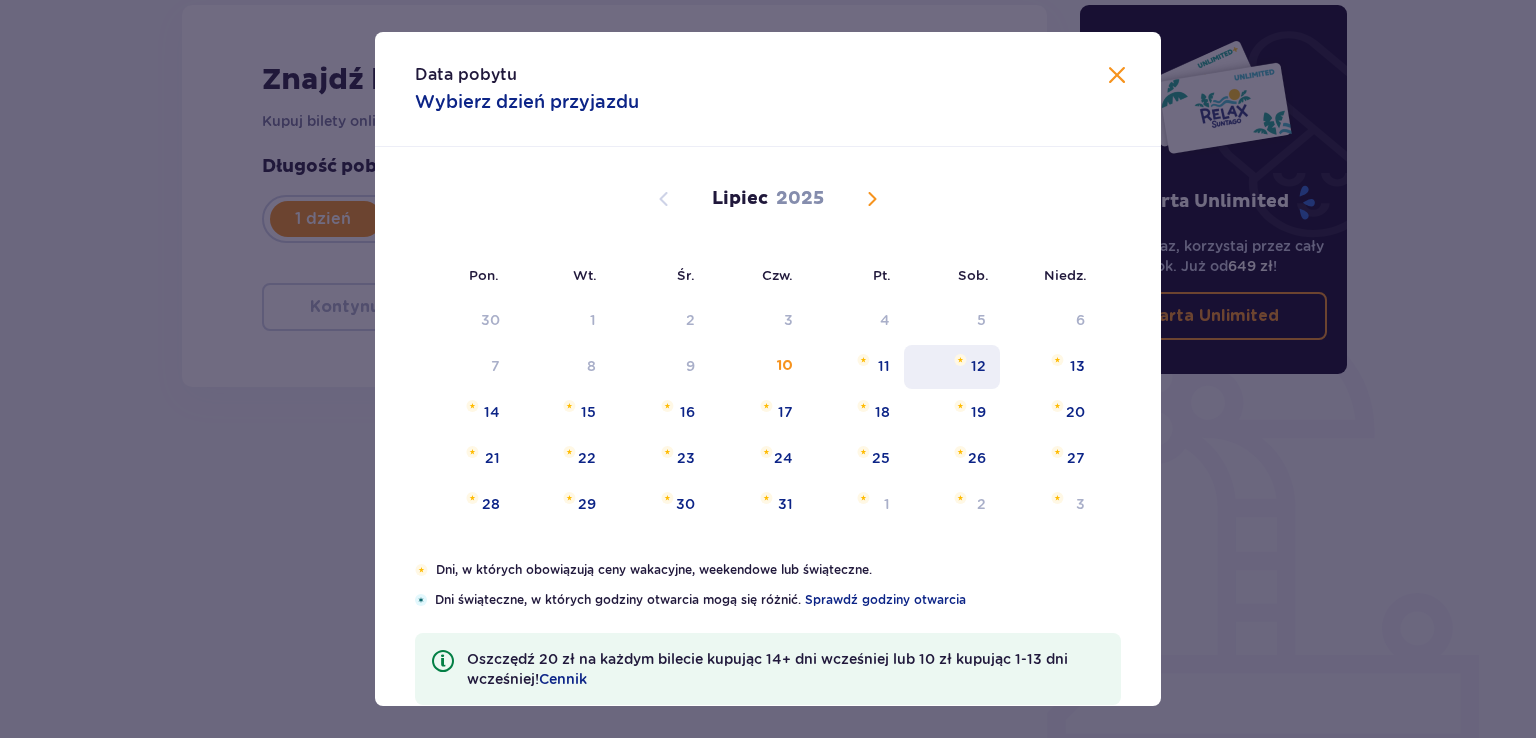 click on "12" at bounding box center [952, 367] 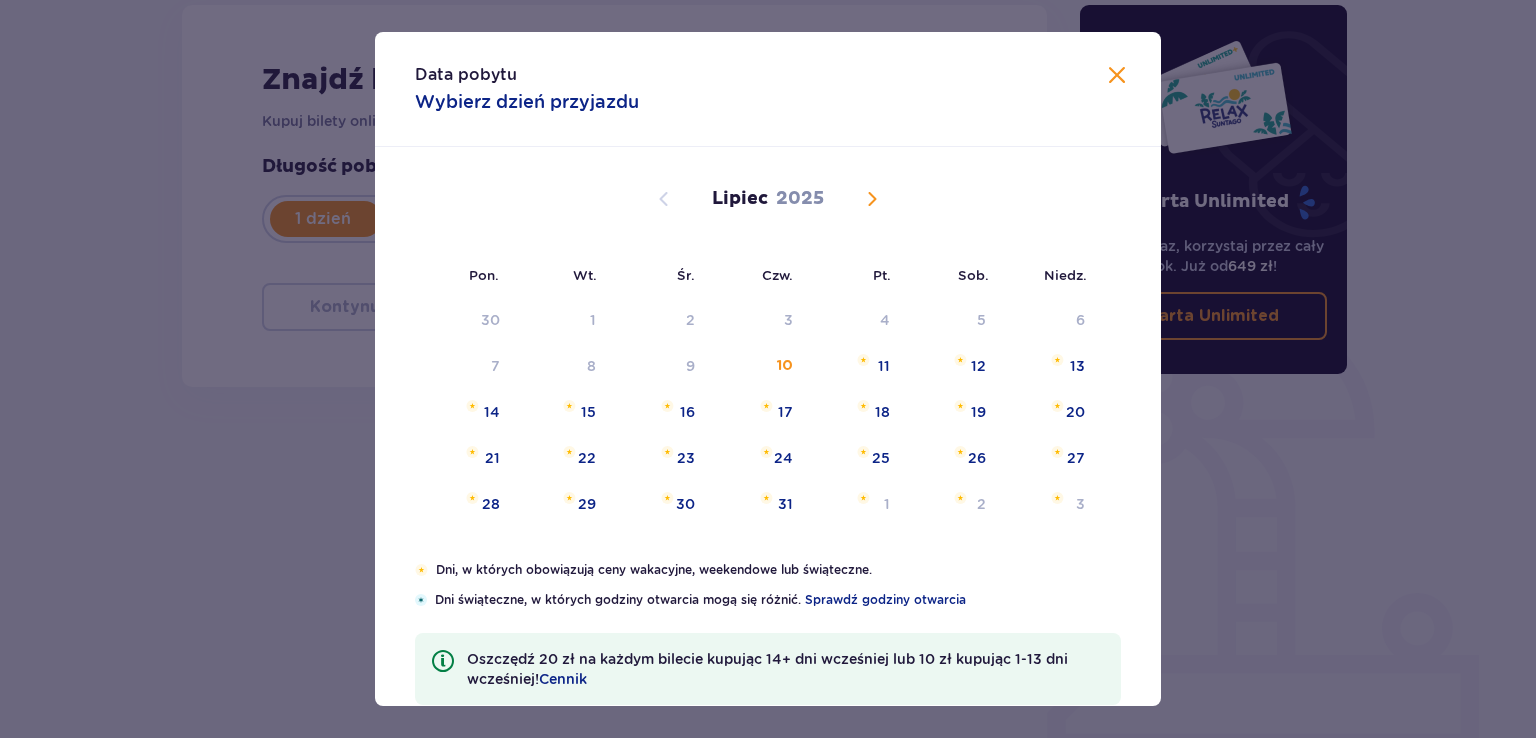 click on "12" at bounding box center [952, 367] 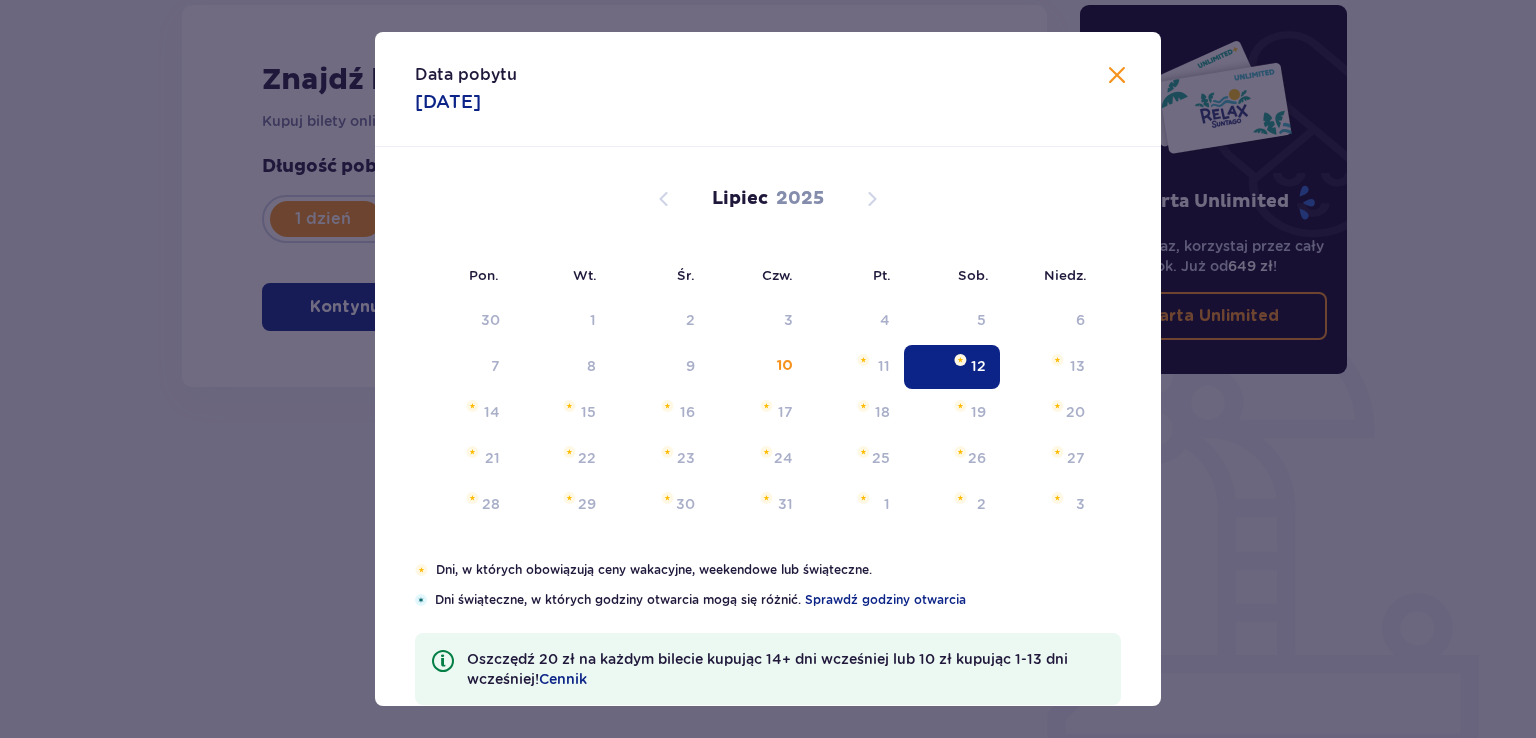 type on "12.07.25" 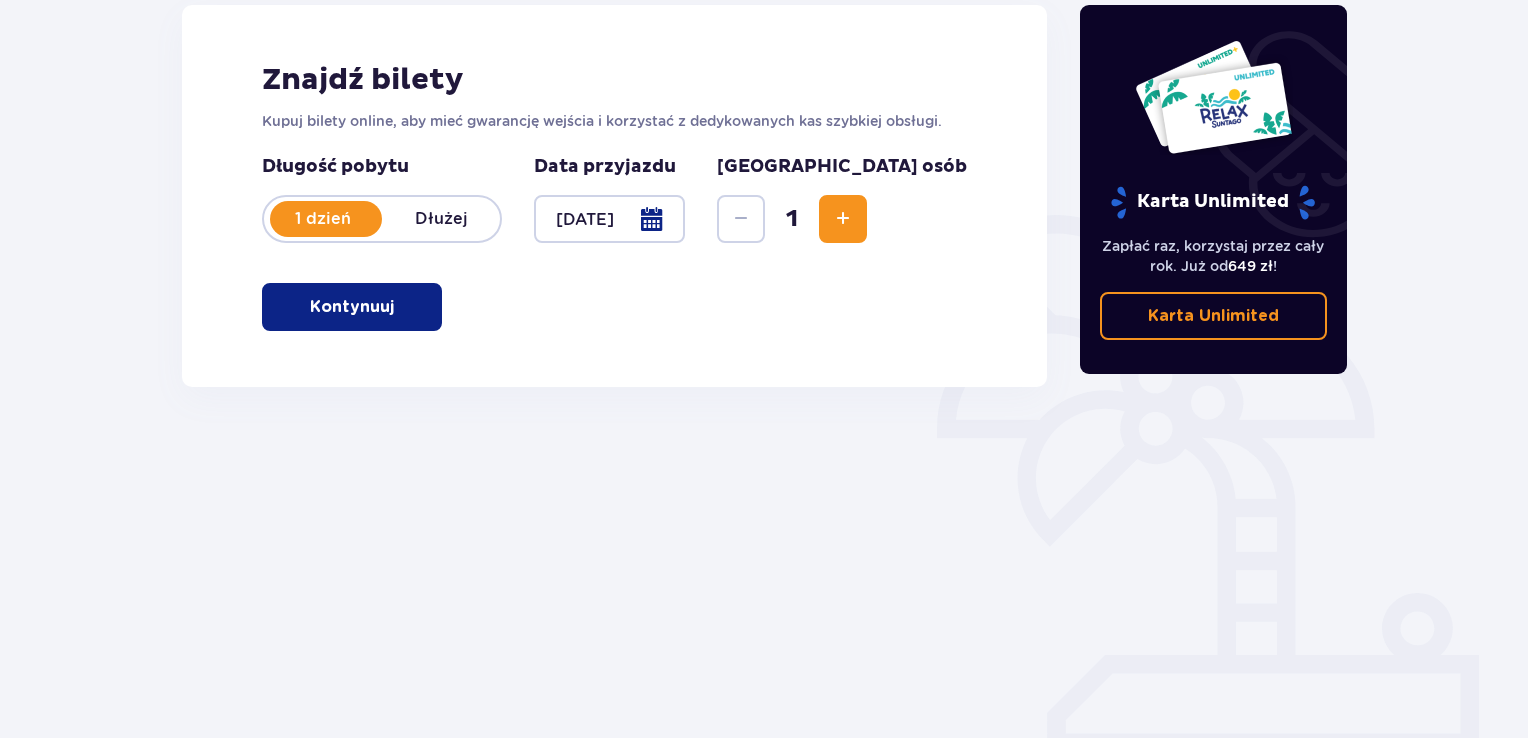 click on "Karta Unlimited" at bounding box center (1213, 129) 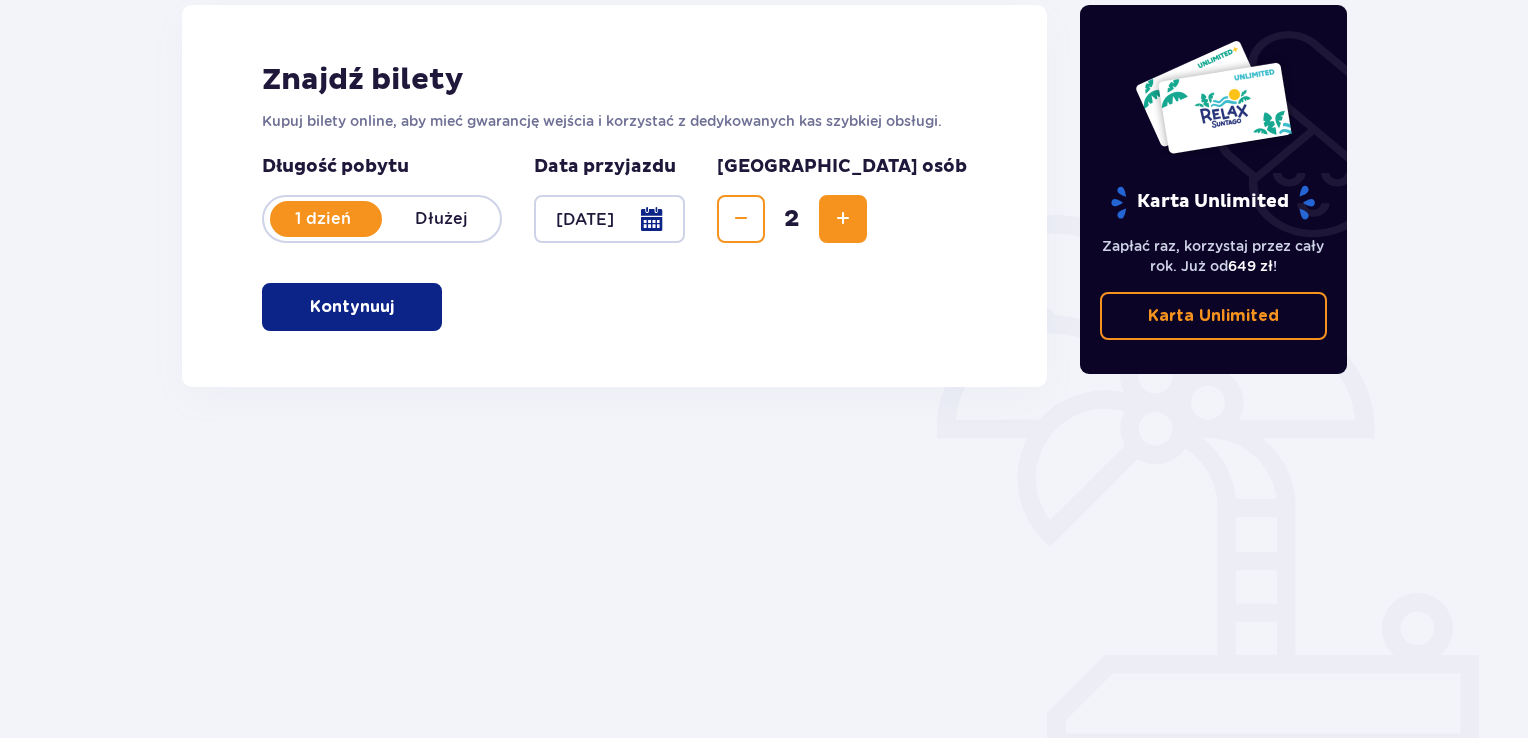 click at bounding box center [843, 219] 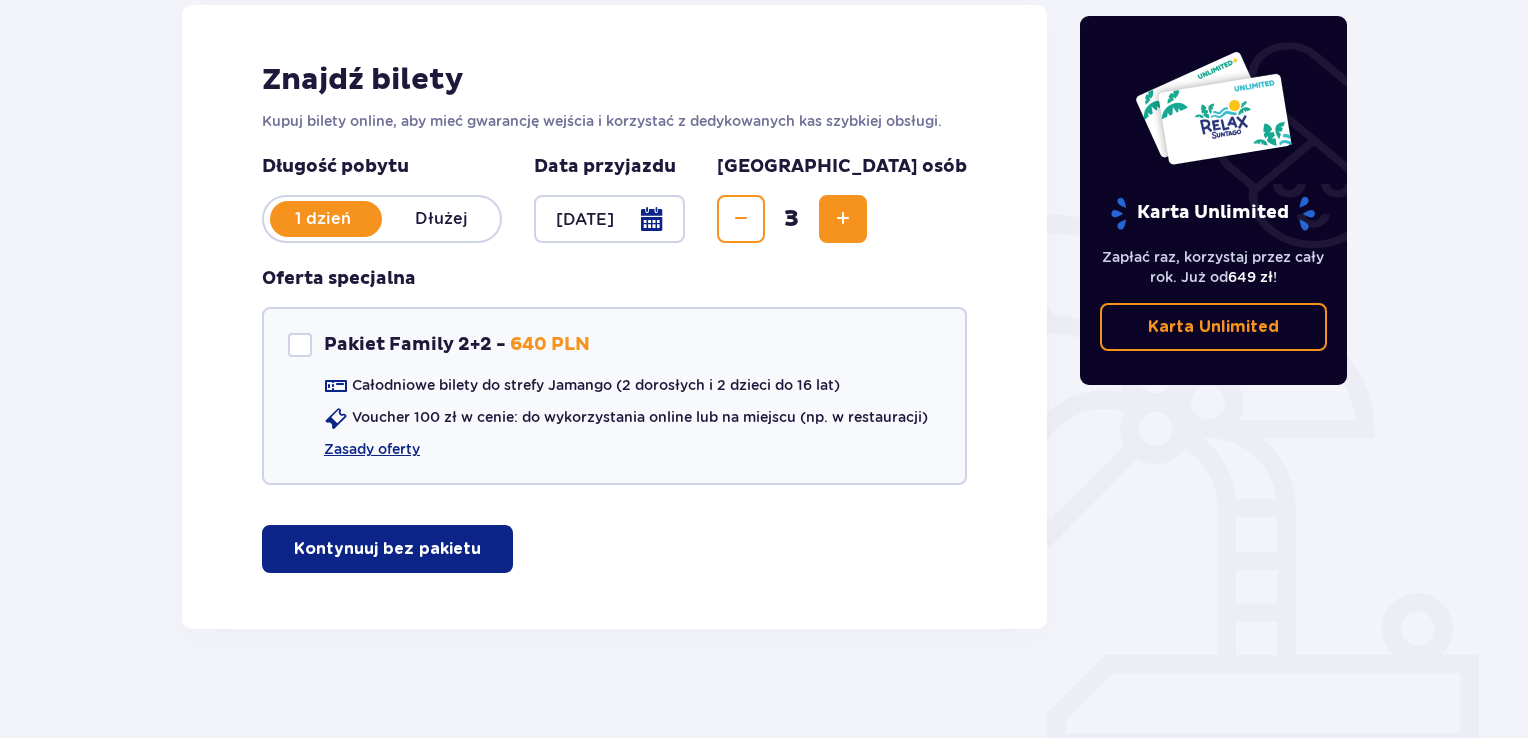 click on "Kontynuuj bez pakietu" at bounding box center [387, 549] 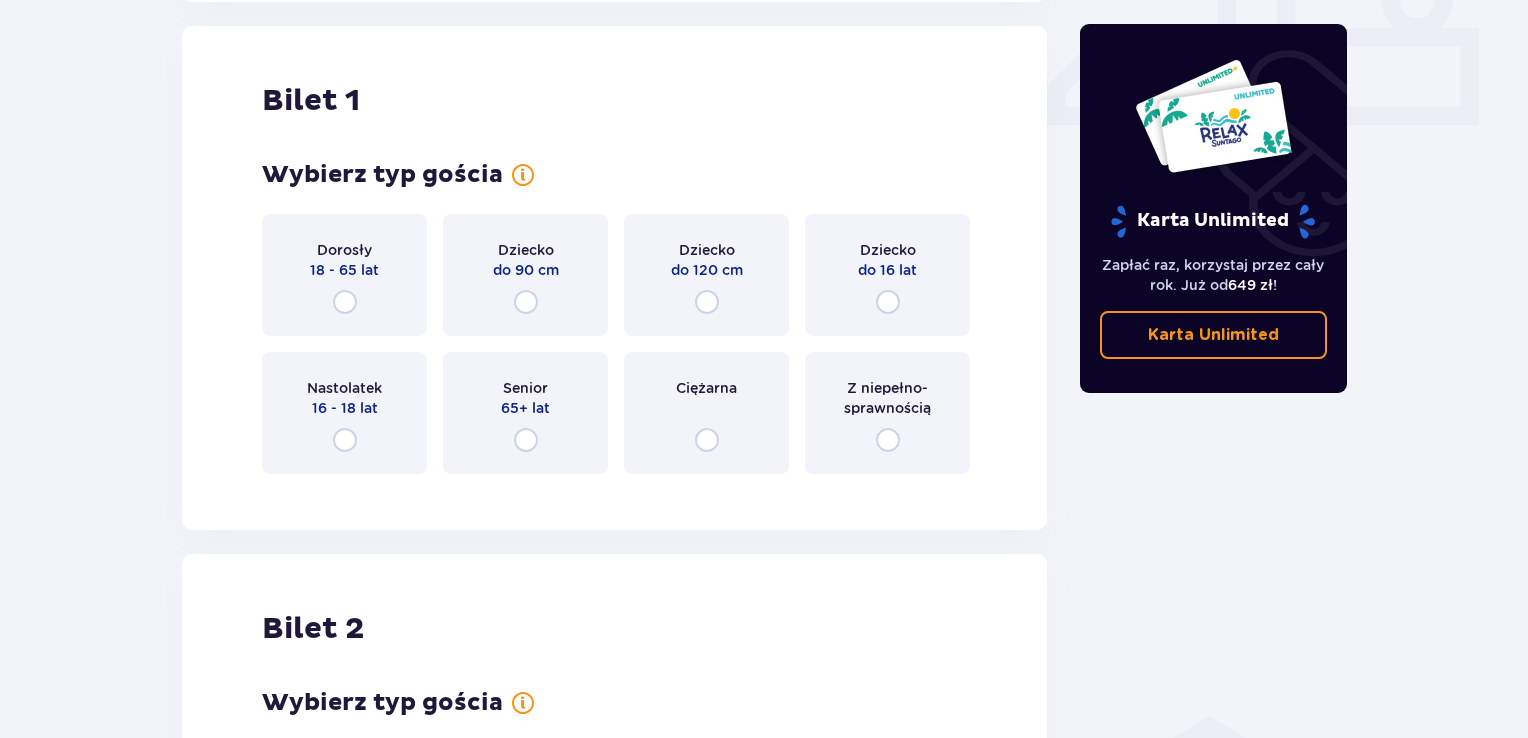 scroll, scrollTop: 909, scrollLeft: 0, axis: vertical 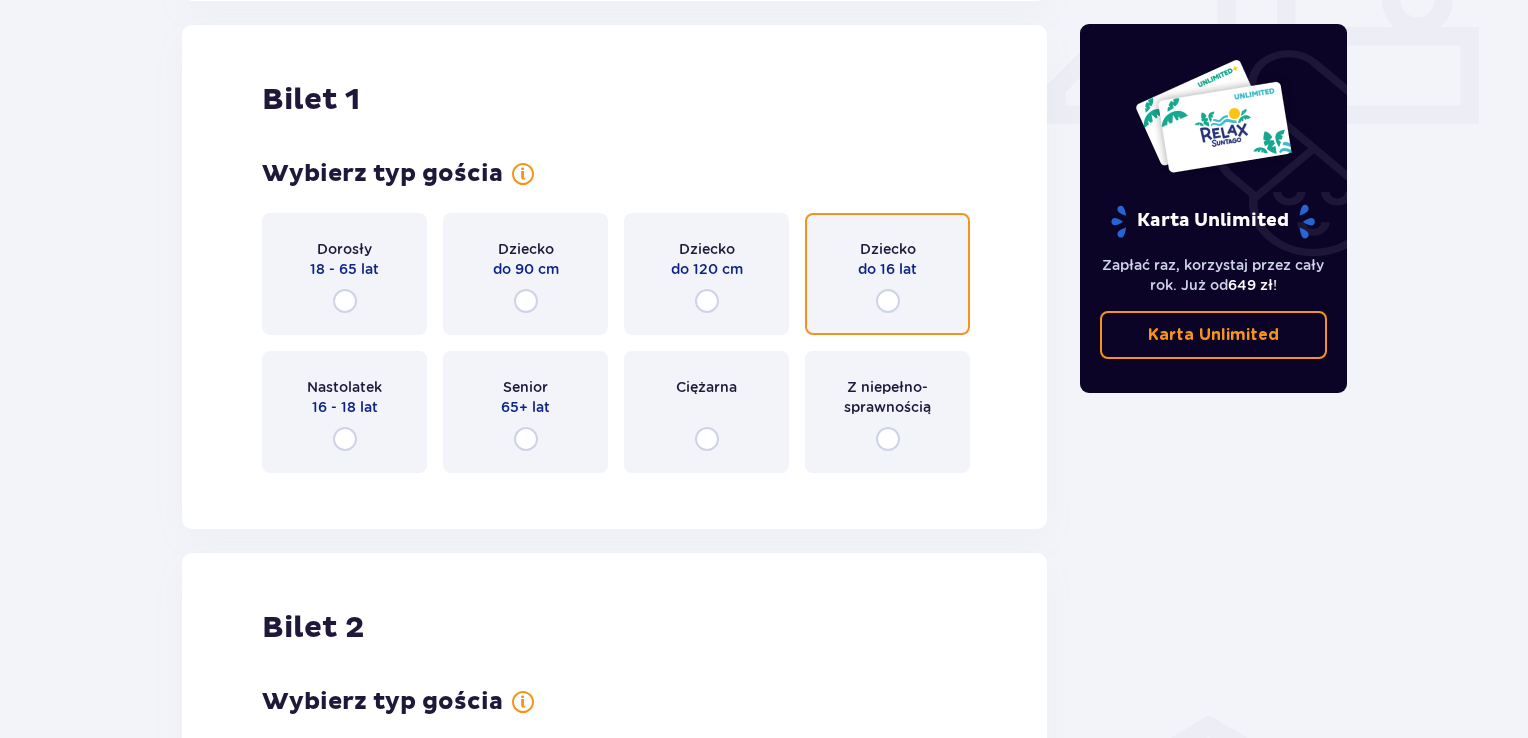 click at bounding box center (888, 301) 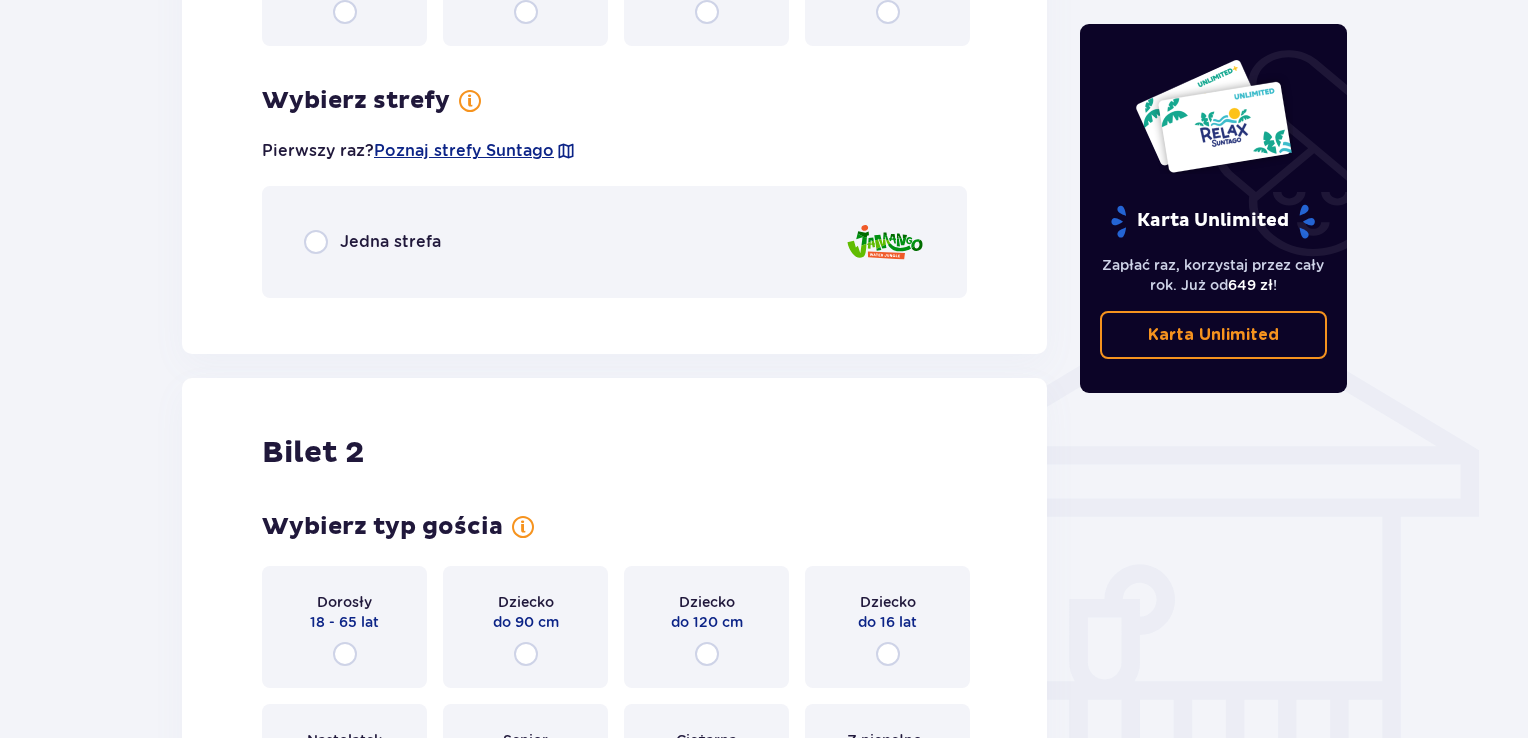 scroll, scrollTop: 1397, scrollLeft: 0, axis: vertical 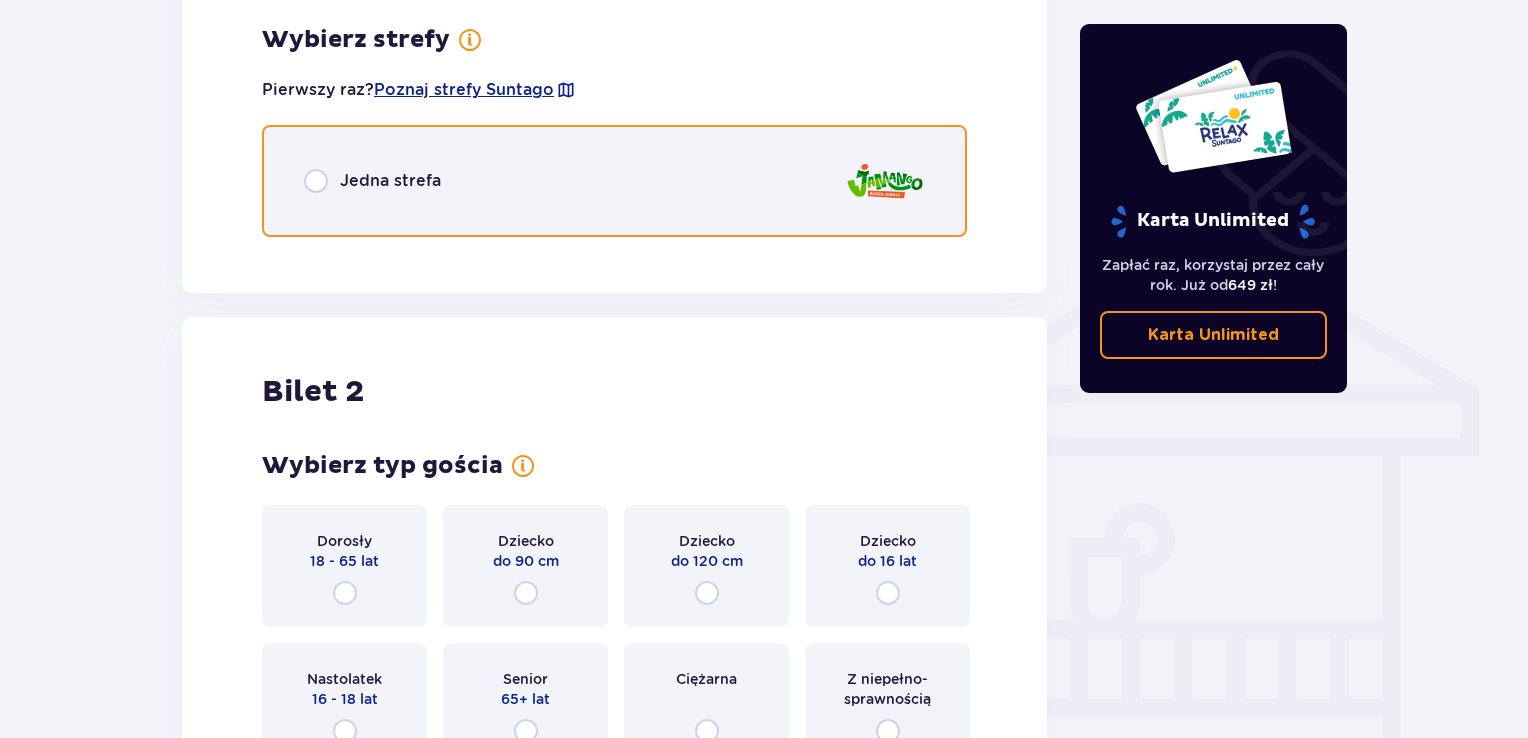 click at bounding box center [316, 181] 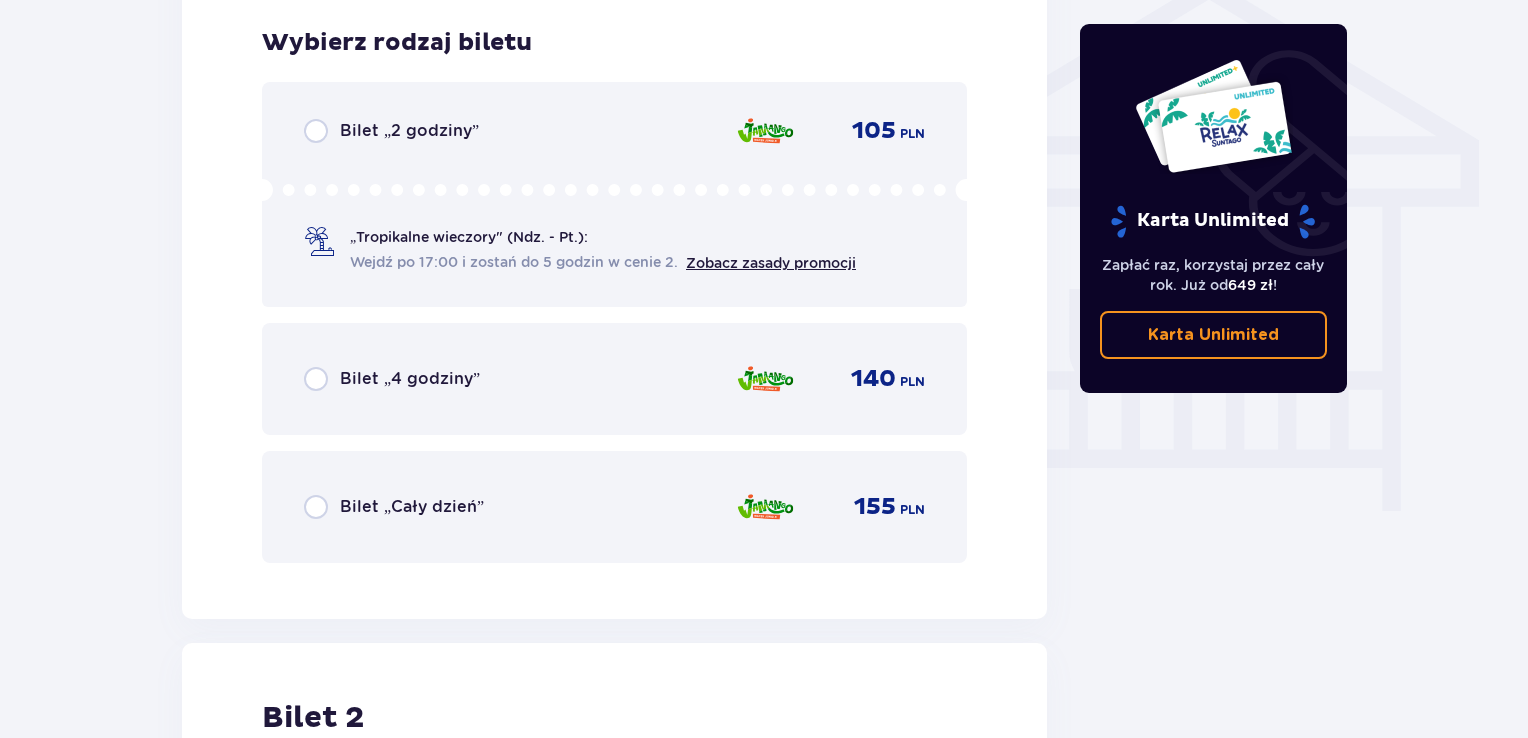 scroll, scrollTop: 1649, scrollLeft: 0, axis: vertical 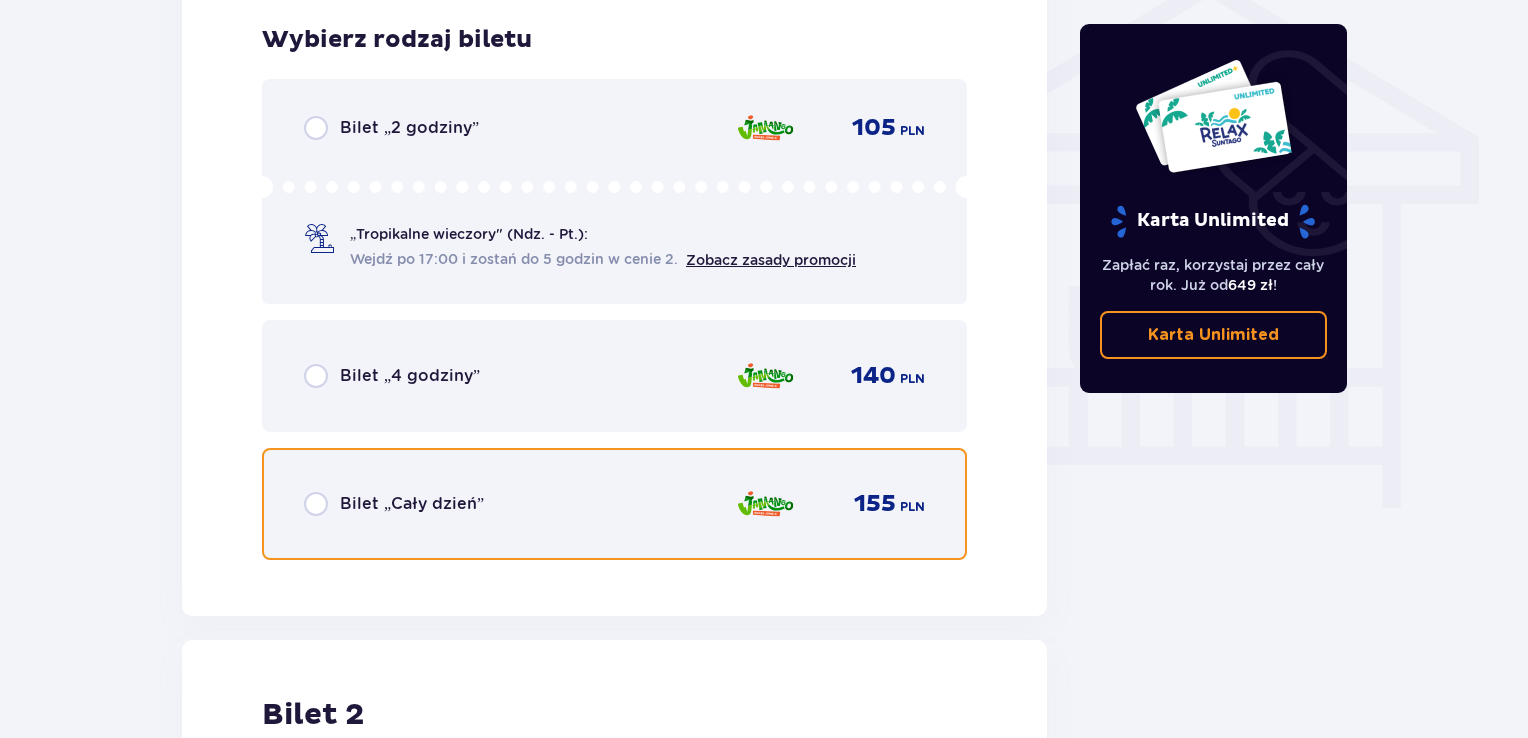 click at bounding box center [316, 504] 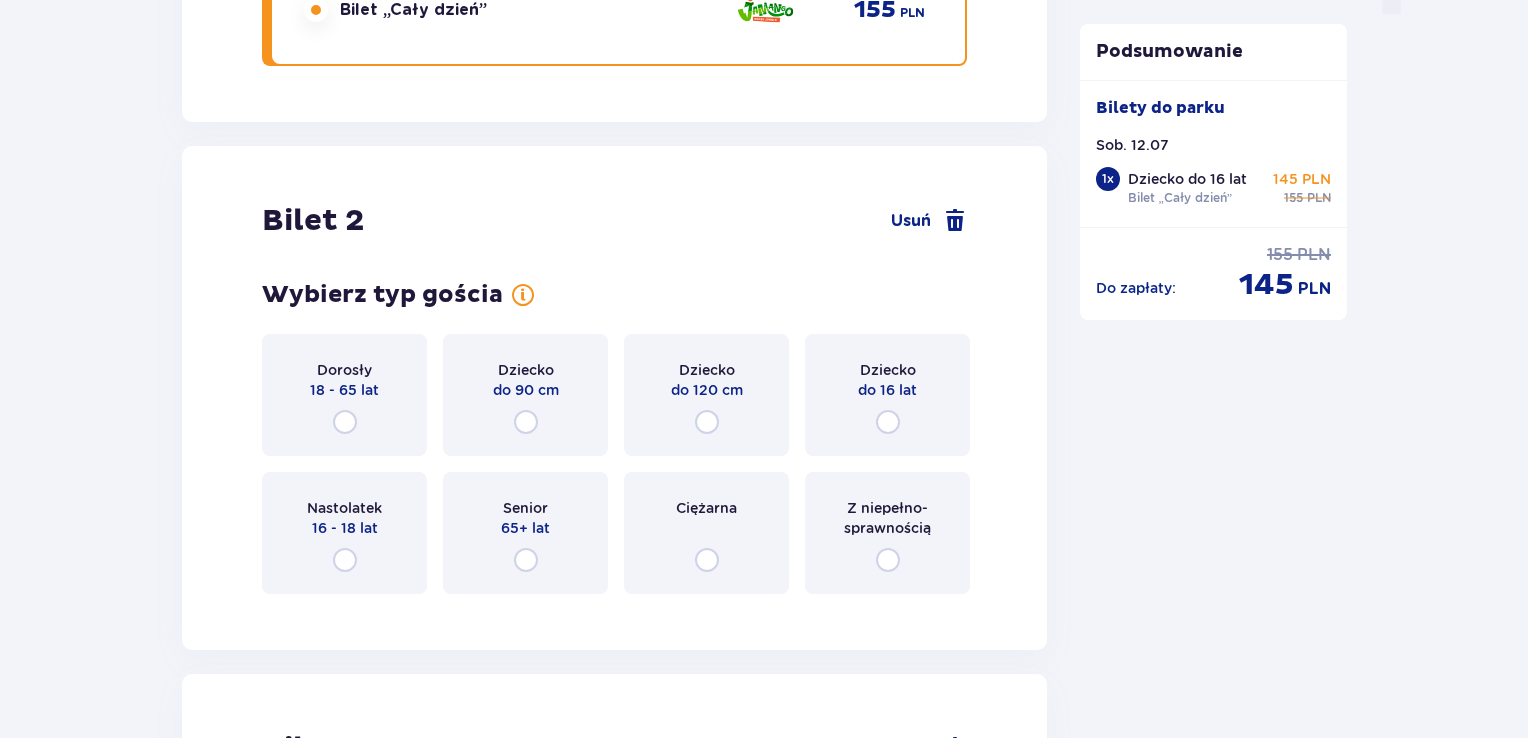 scroll, scrollTop: 2103, scrollLeft: 0, axis: vertical 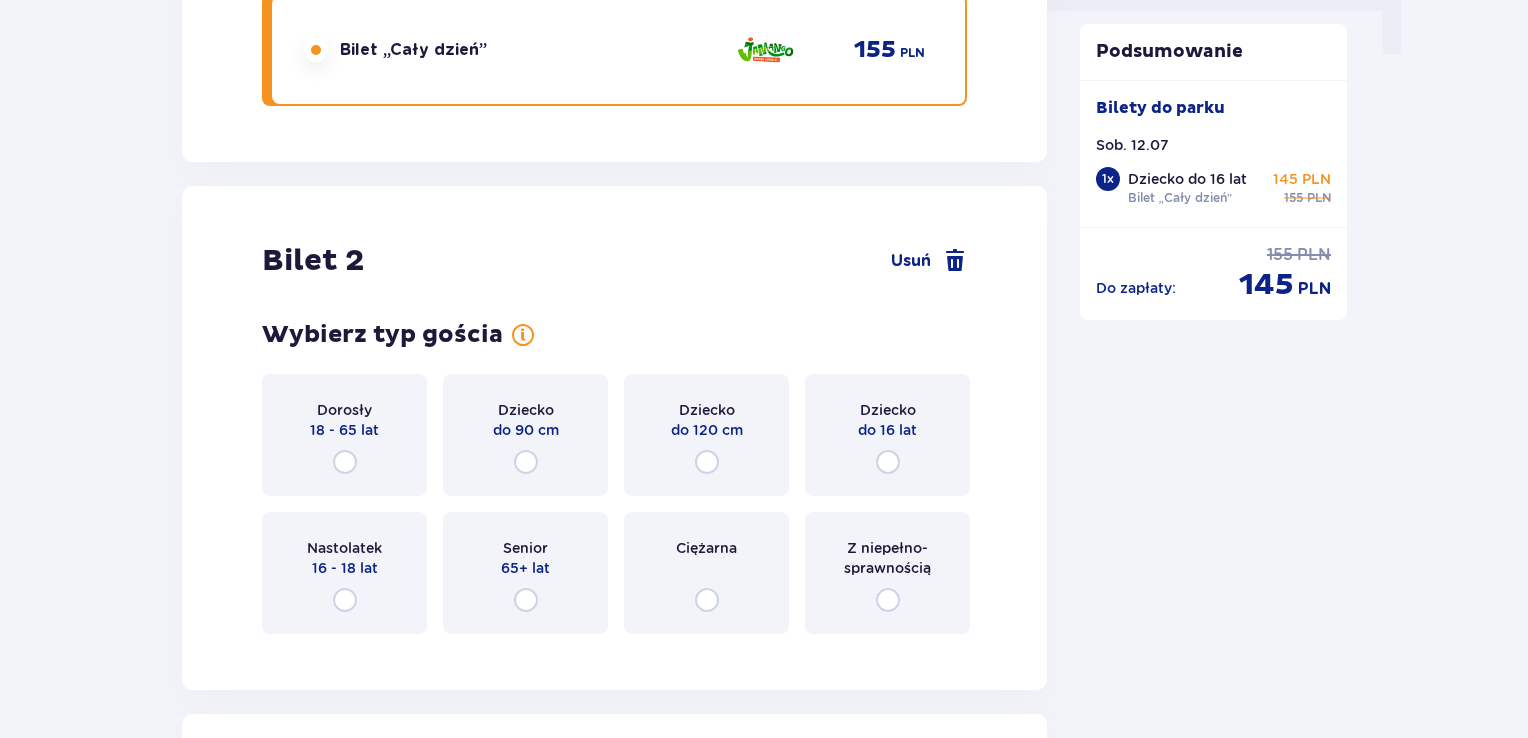 click on "18 - 65 lat" at bounding box center [344, 430] 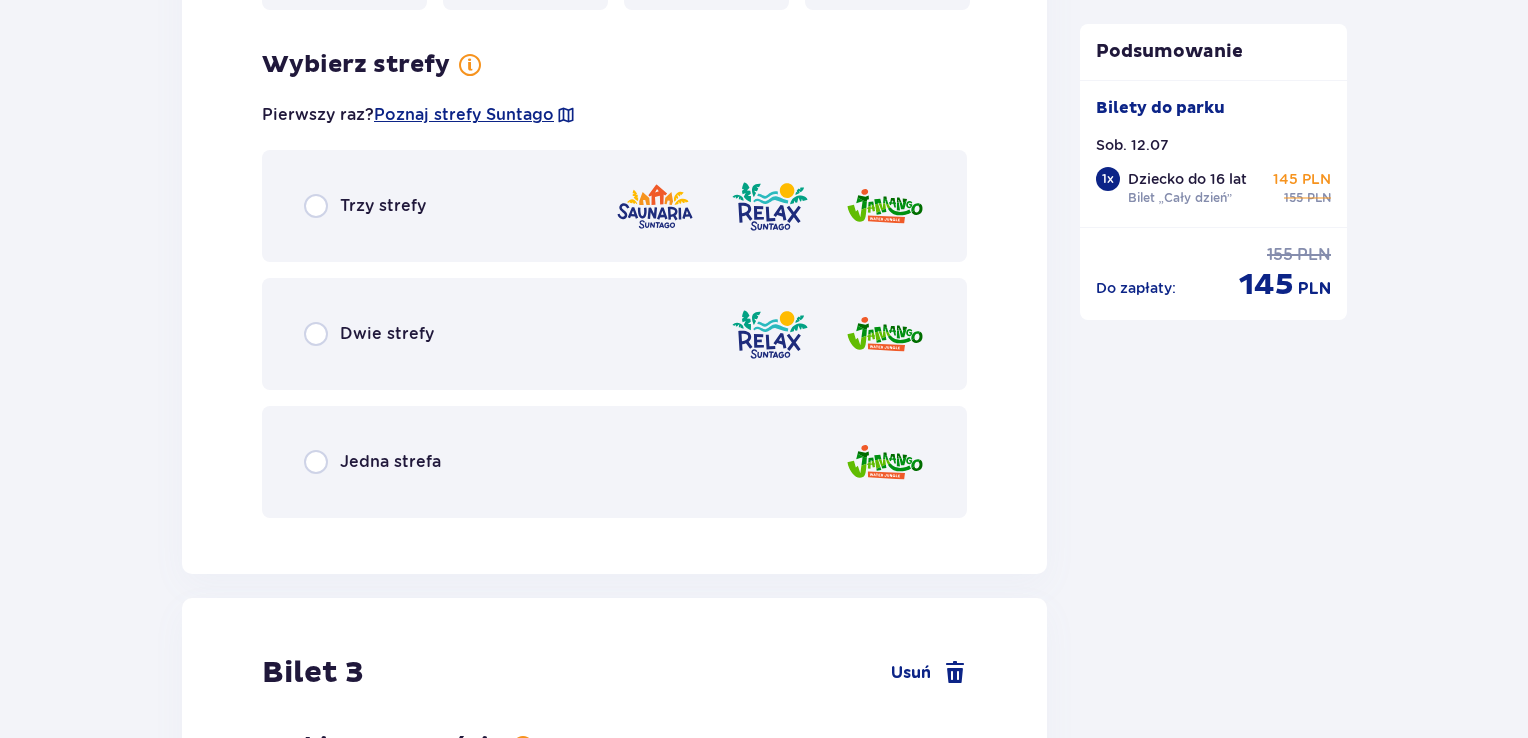 scroll, scrollTop: 2751, scrollLeft: 0, axis: vertical 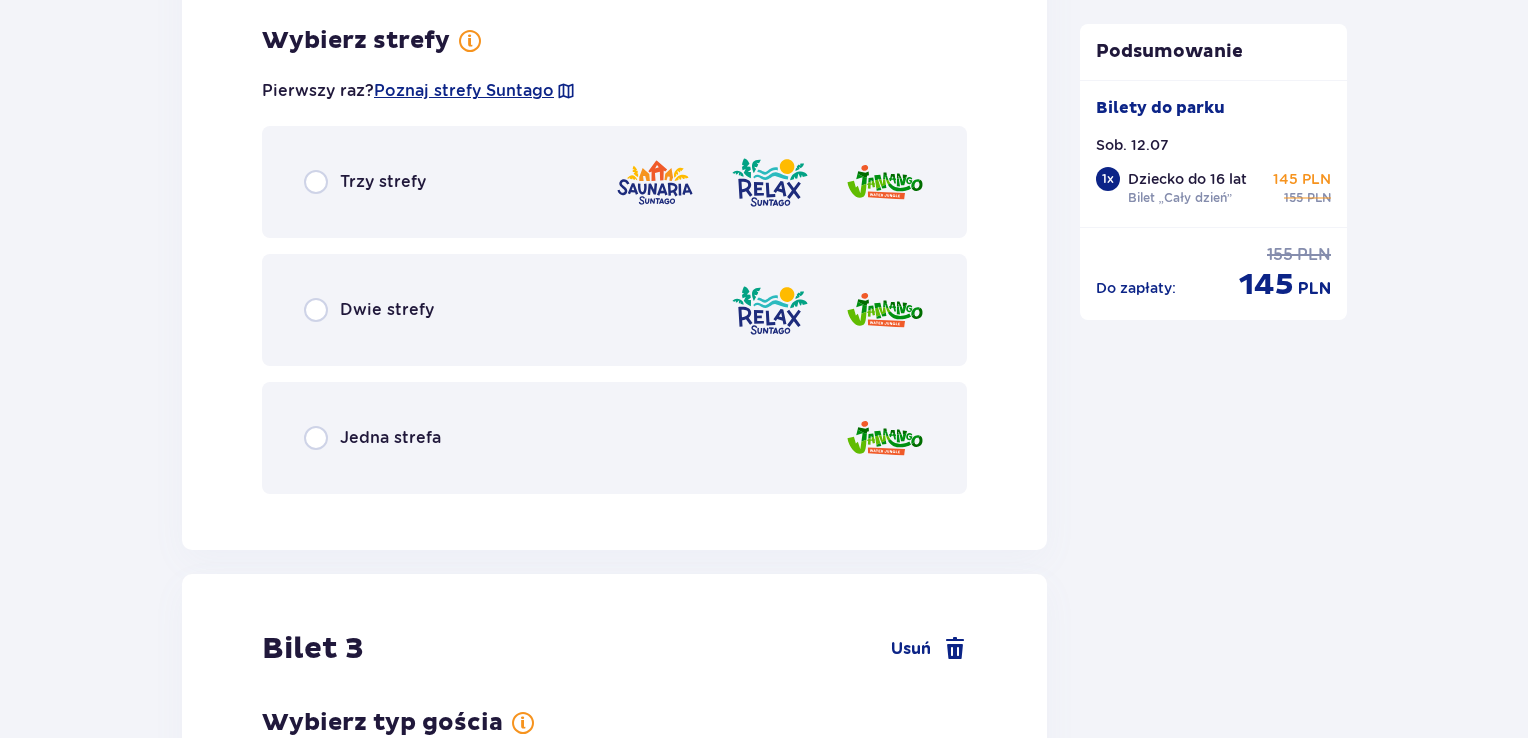click on "Jedna strefa" at bounding box center (614, 438) 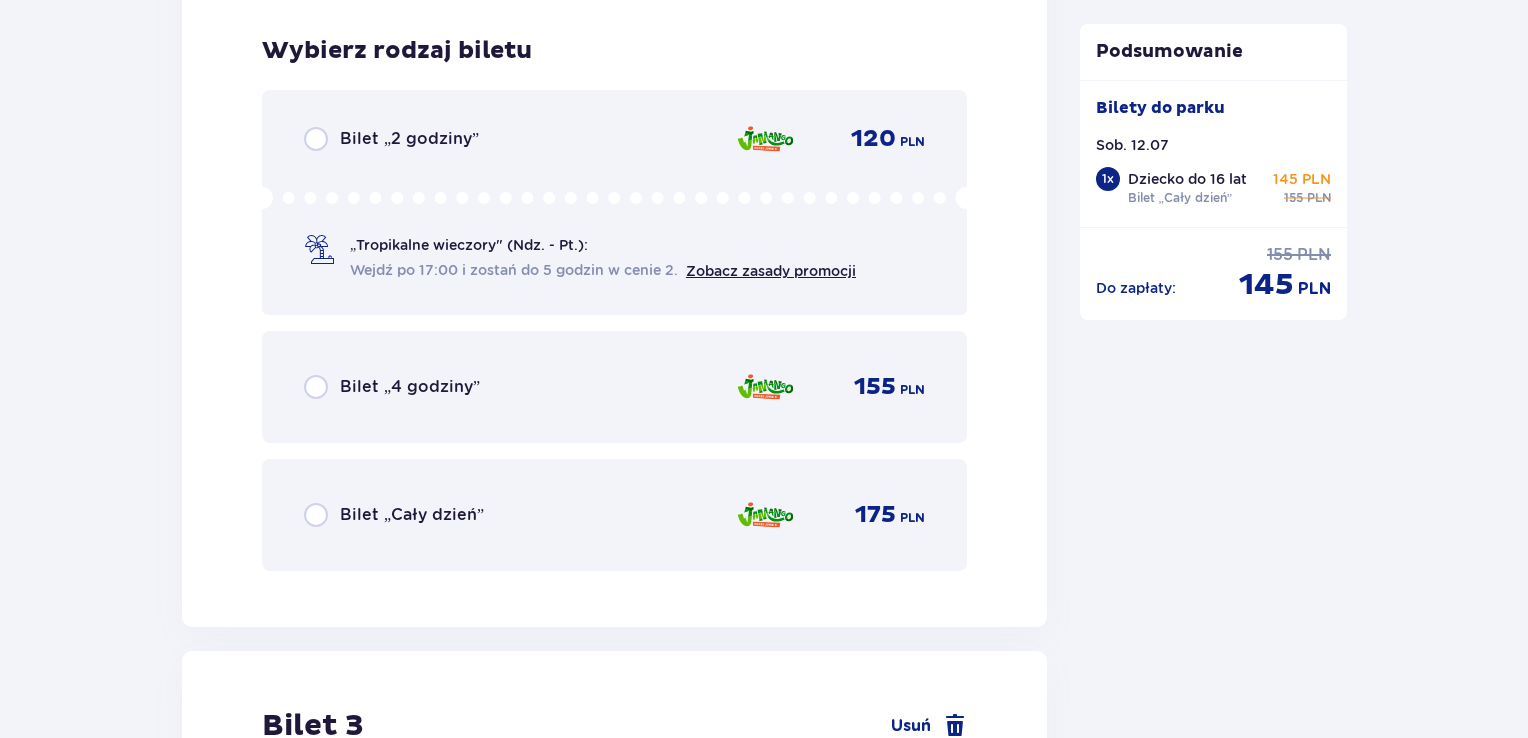 scroll, scrollTop: 3259, scrollLeft: 0, axis: vertical 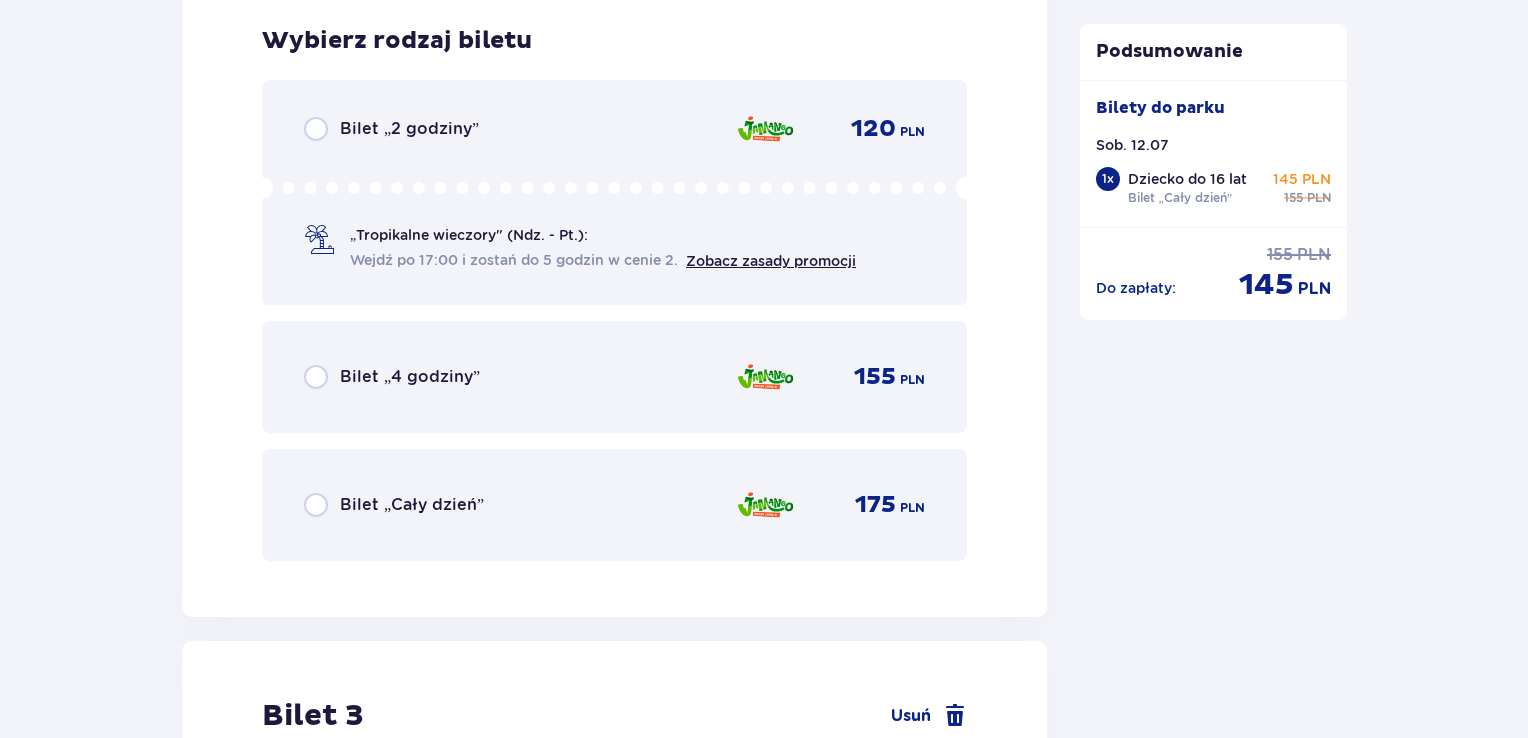 click on "Bilet „Cały dzień” 175 PLN" at bounding box center (614, 505) 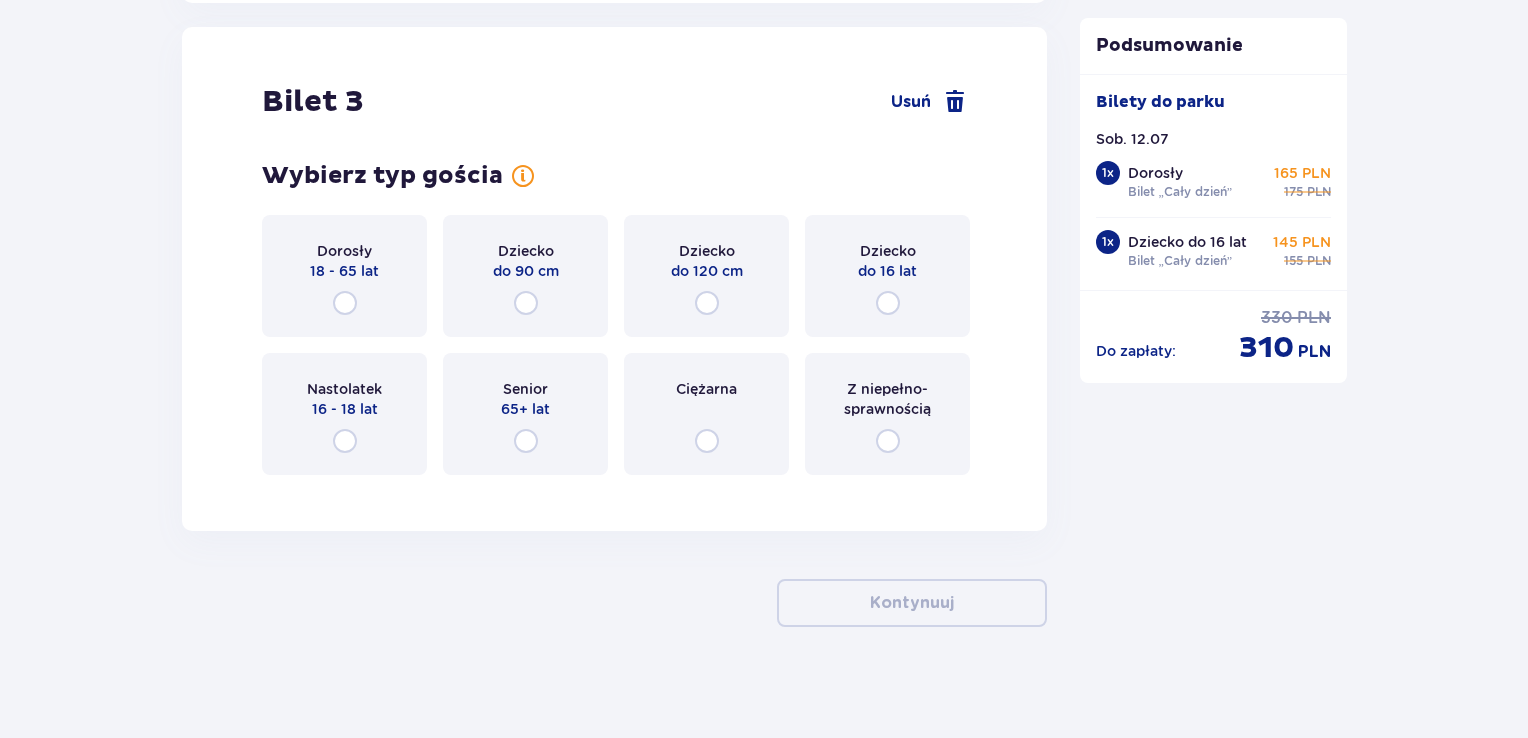 scroll, scrollTop: 3880, scrollLeft: 0, axis: vertical 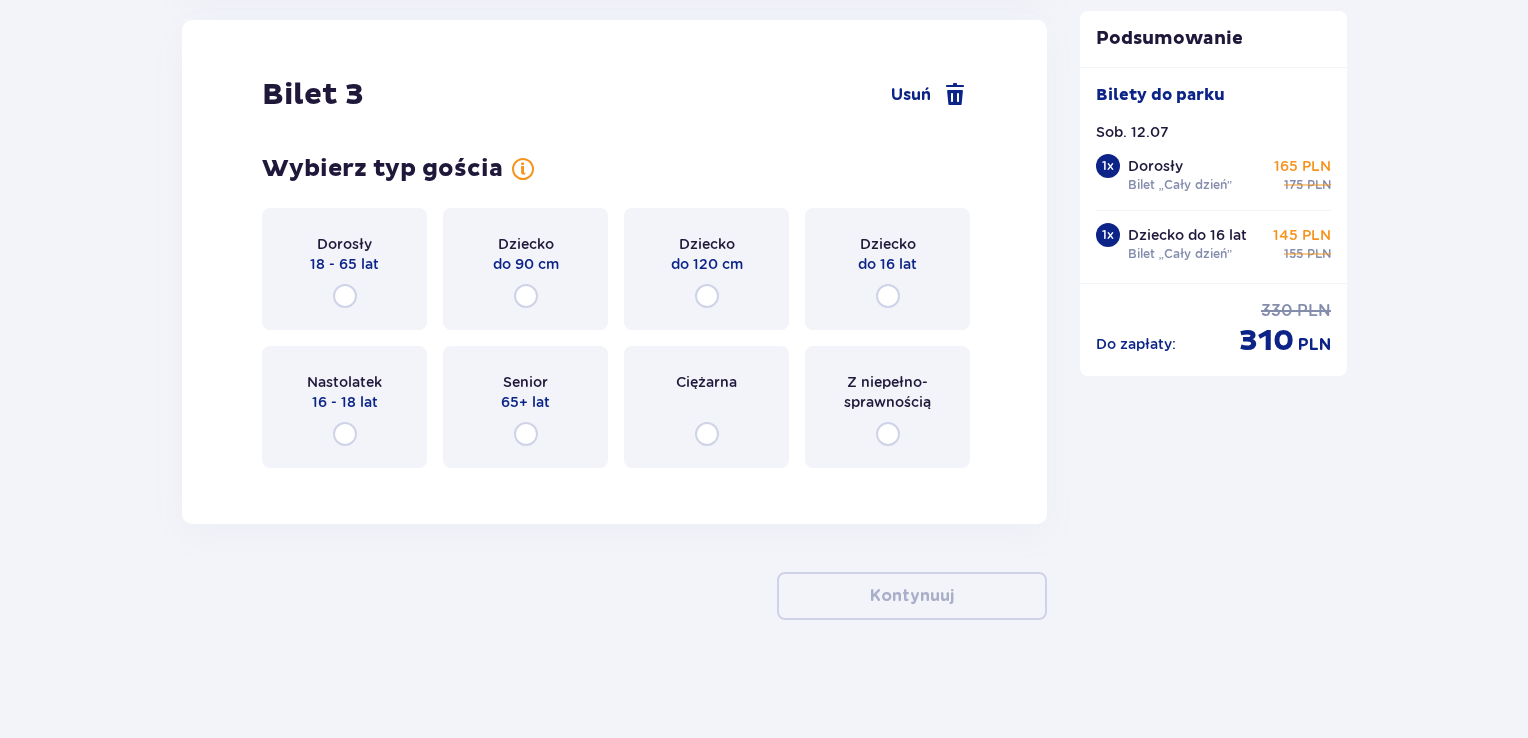 click on "Dorosły 18 - 65 lat" at bounding box center [344, 269] 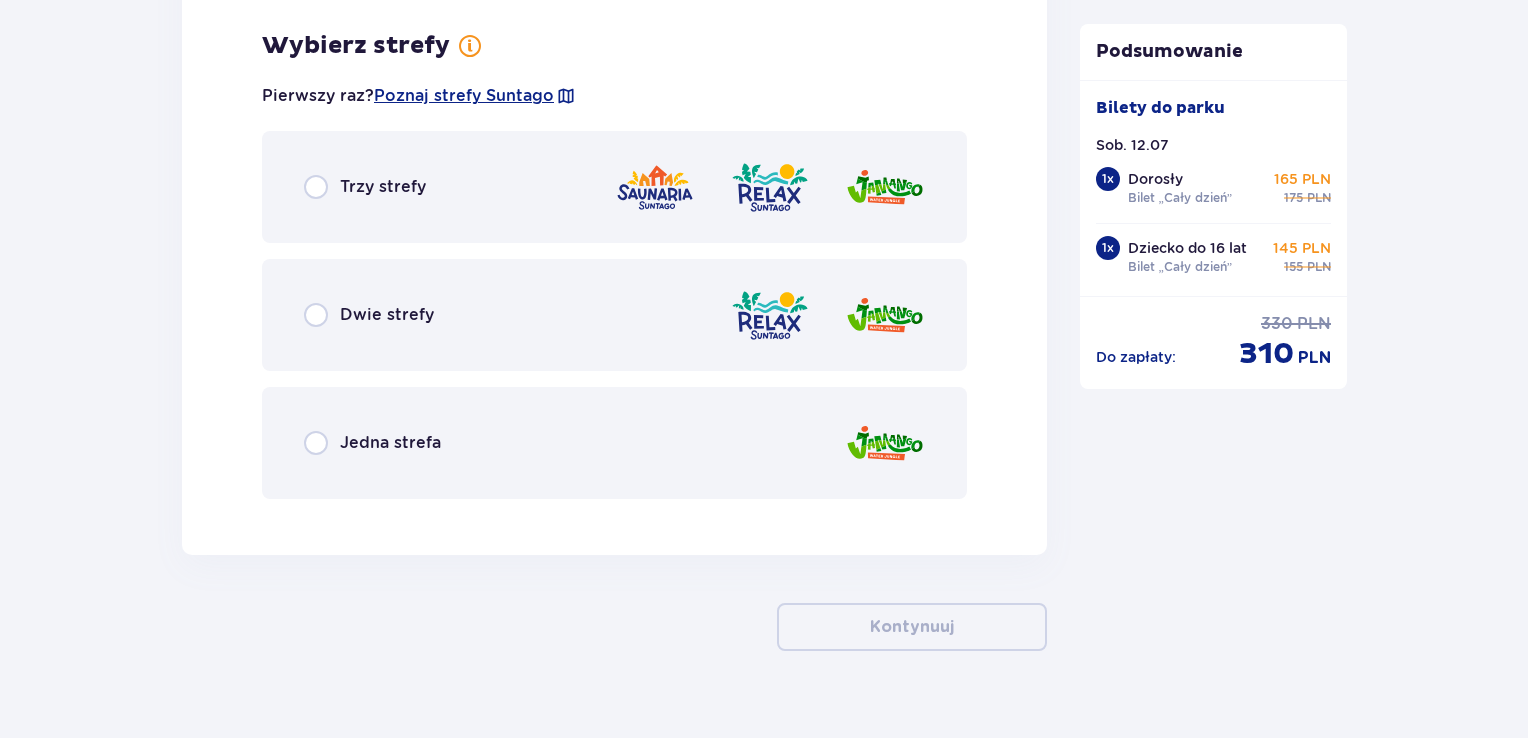 scroll, scrollTop: 4361, scrollLeft: 0, axis: vertical 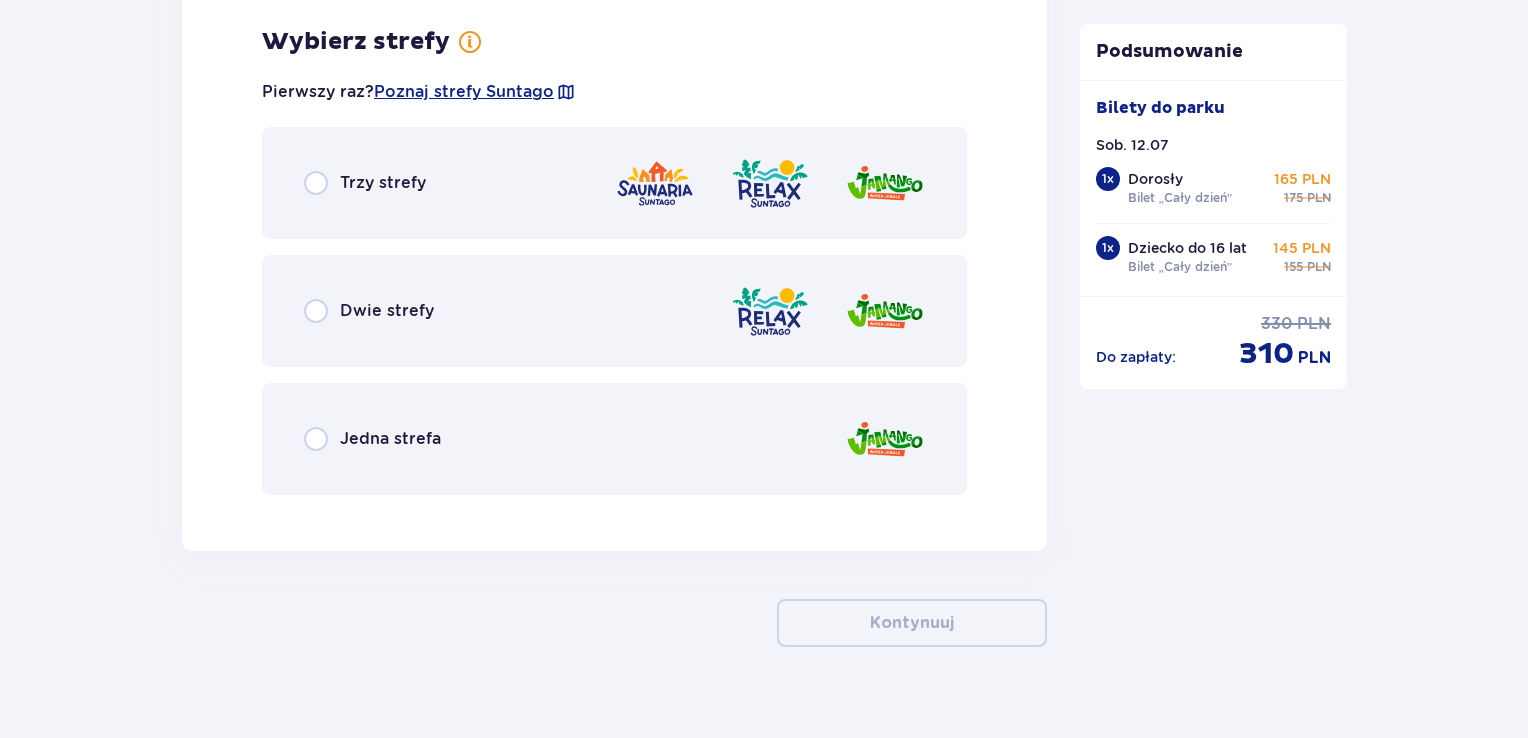 click on "Jedna strefa" at bounding box center [614, 439] 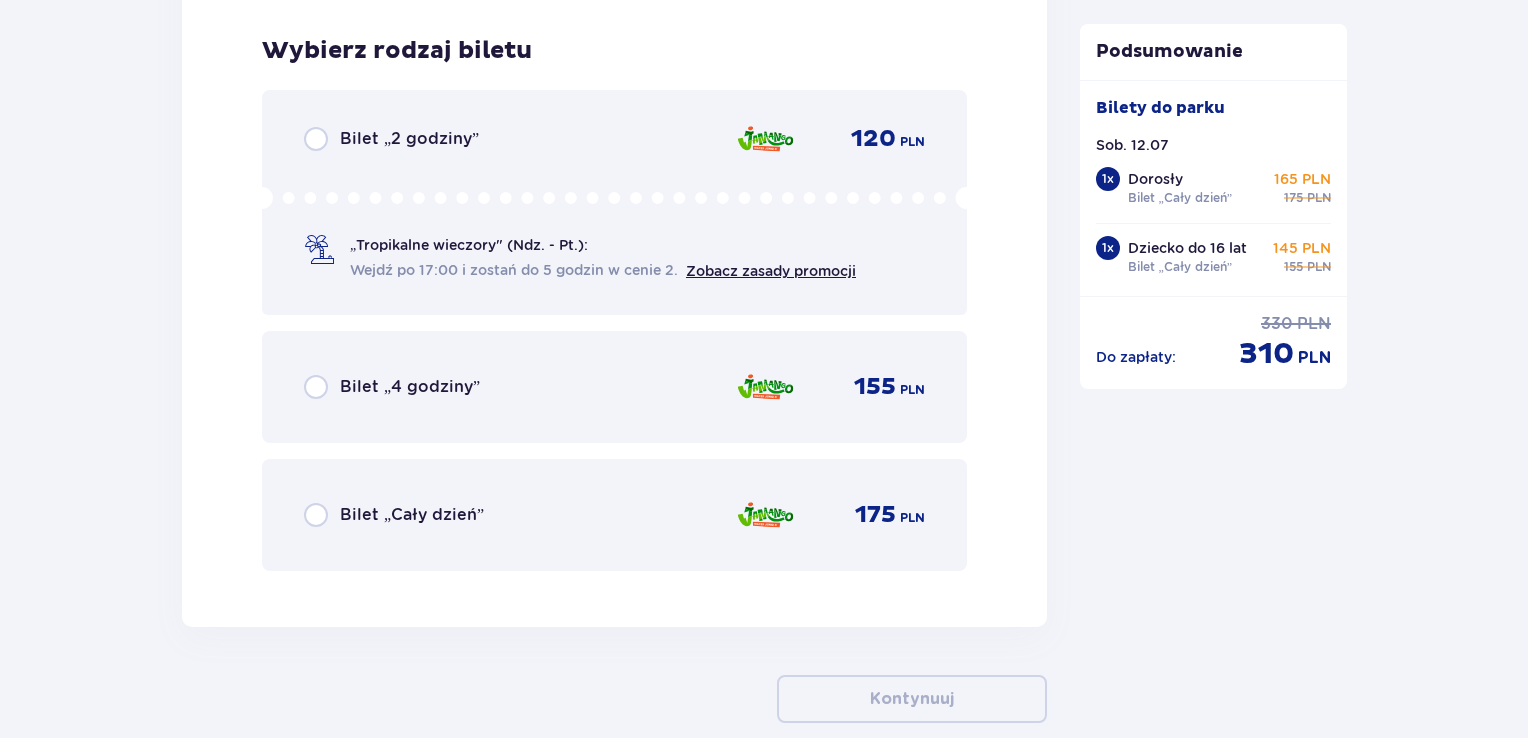 scroll, scrollTop: 4869, scrollLeft: 0, axis: vertical 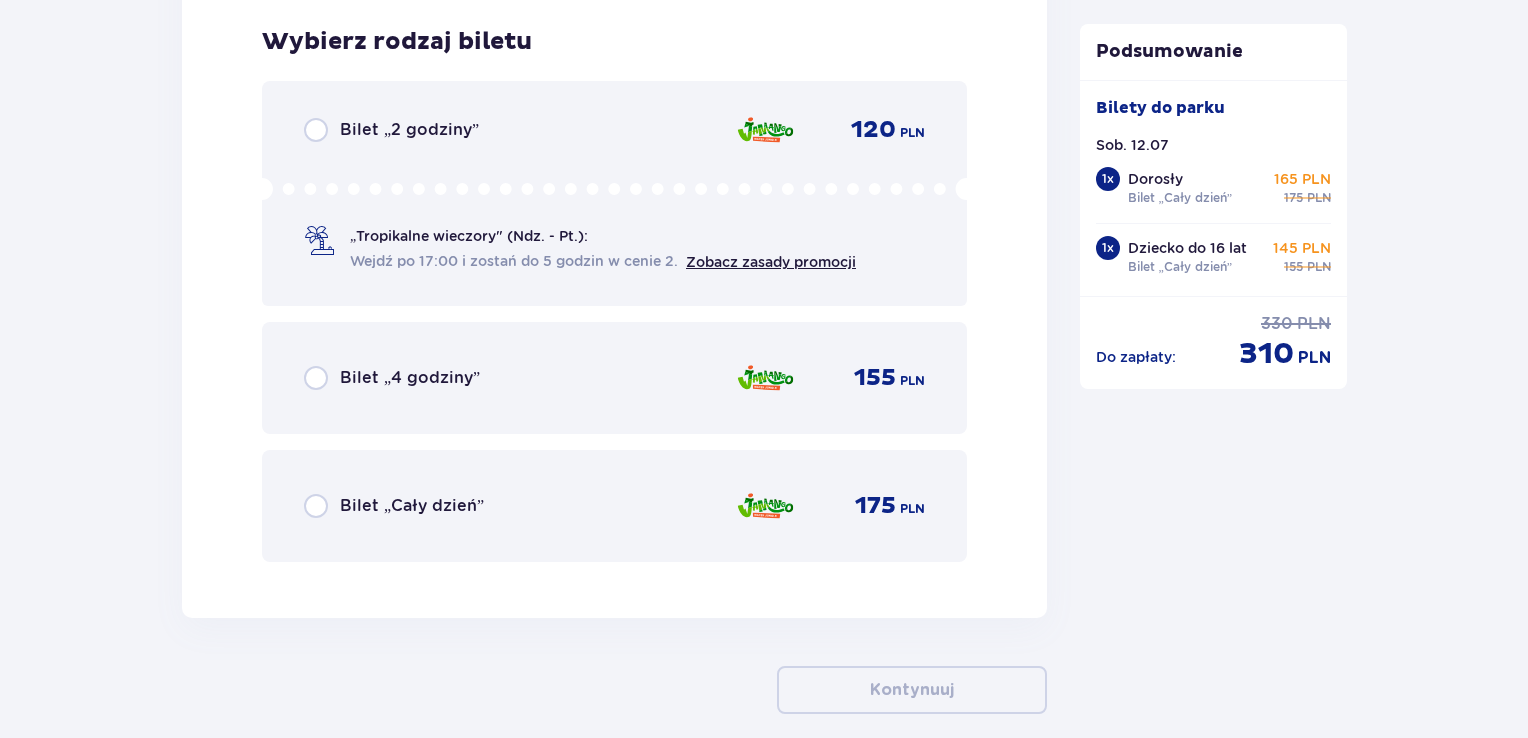 click on "Bilet „Cały dzień” 175 PLN" at bounding box center (614, 506) 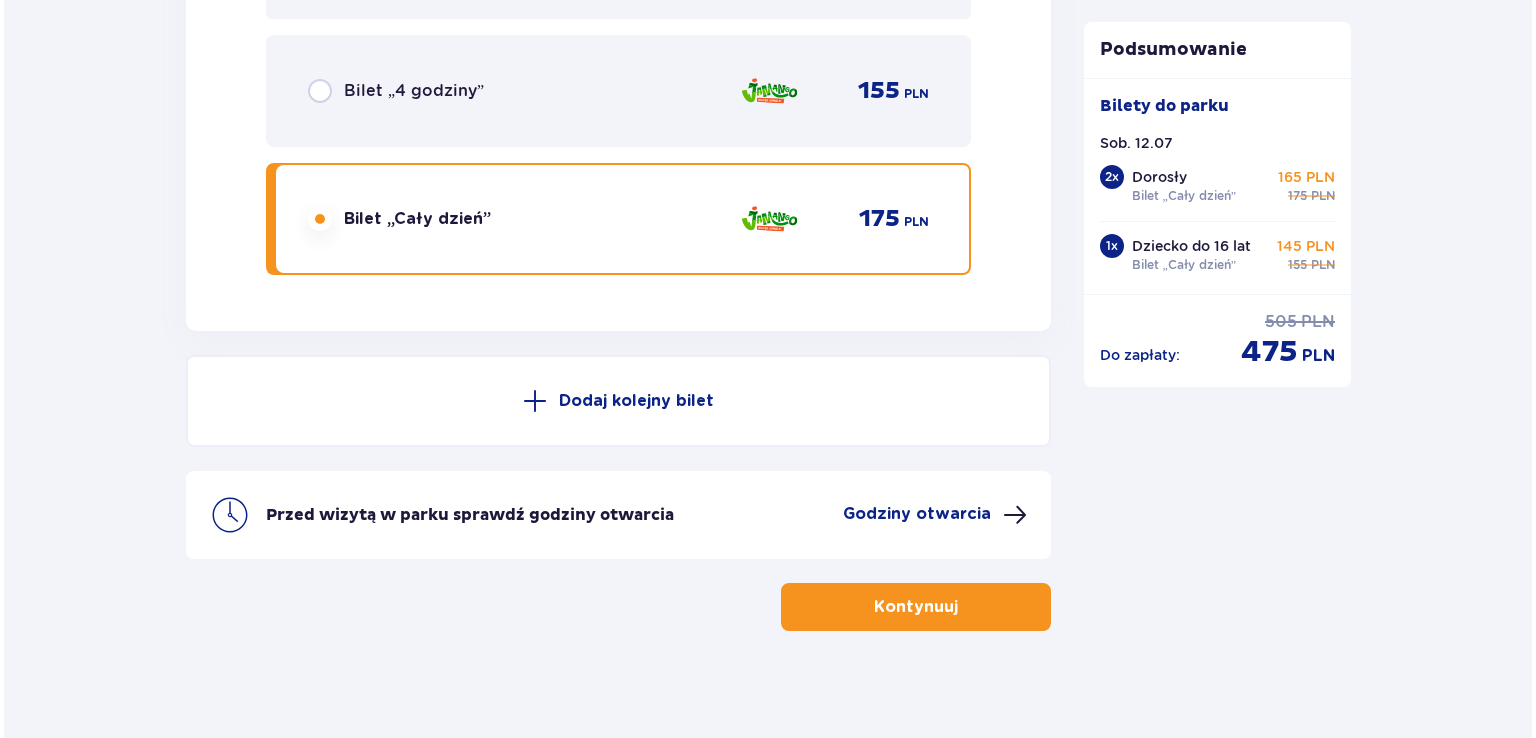scroll, scrollTop: 5164, scrollLeft: 0, axis: vertical 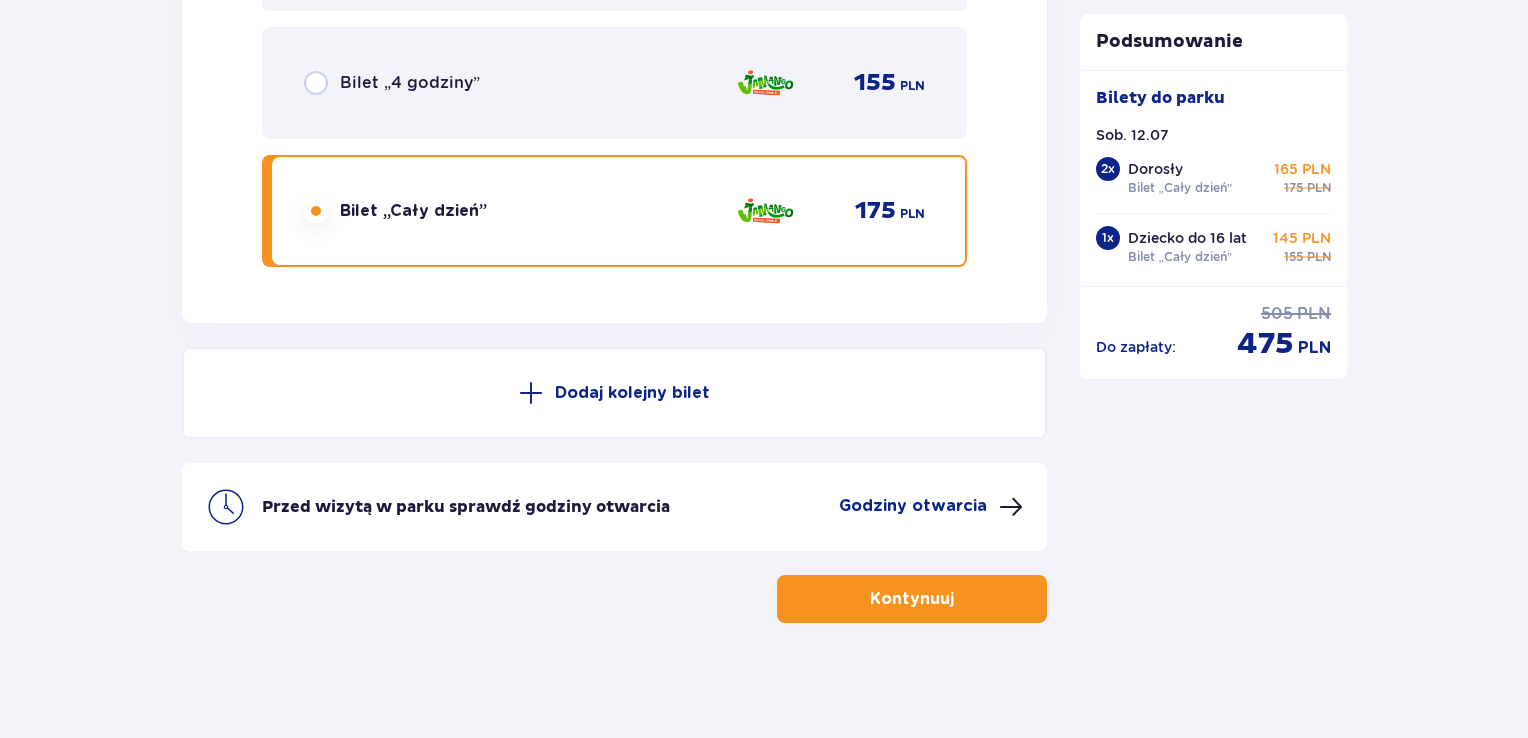 click on "Godziny otwarcia" at bounding box center [931, 507] 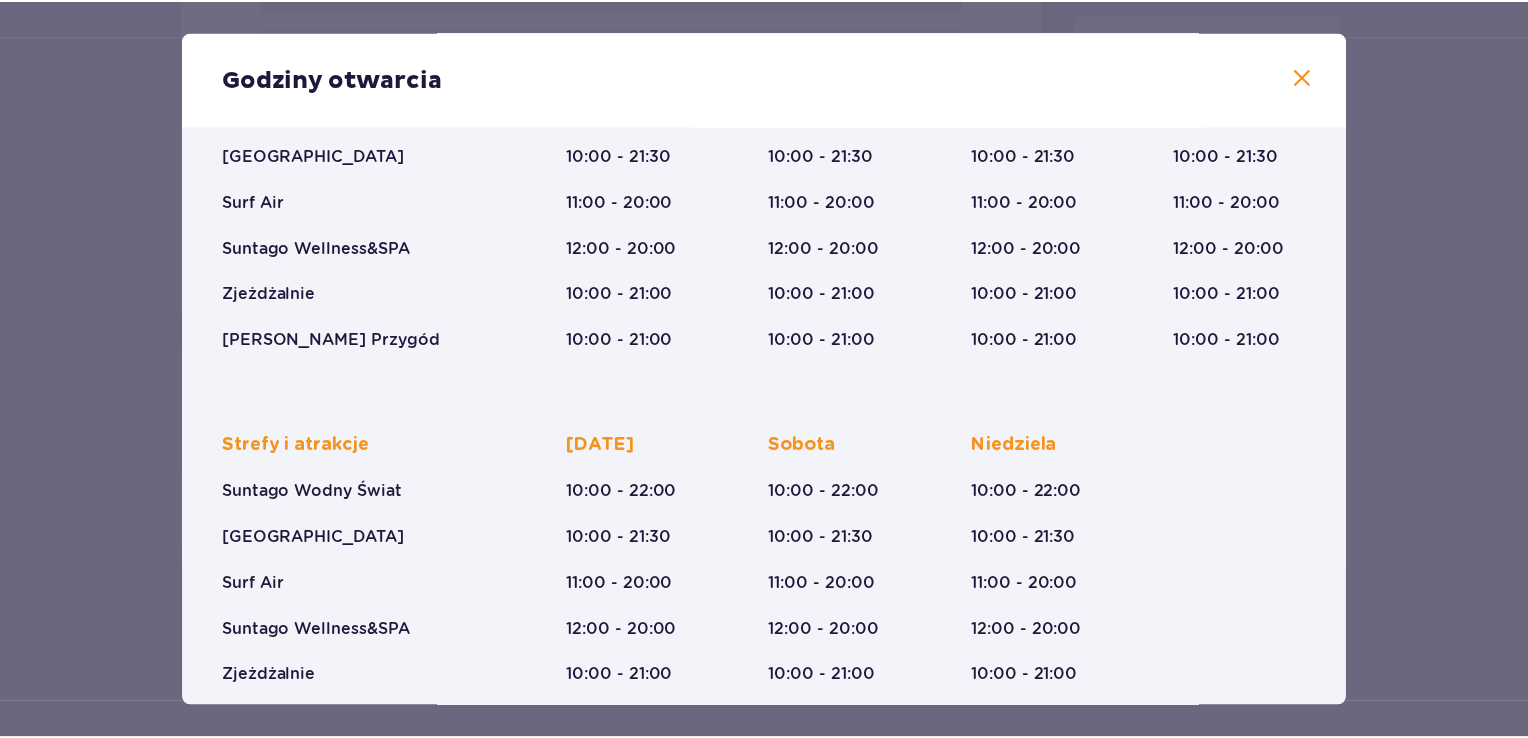 scroll, scrollTop: 240, scrollLeft: 0, axis: vertical 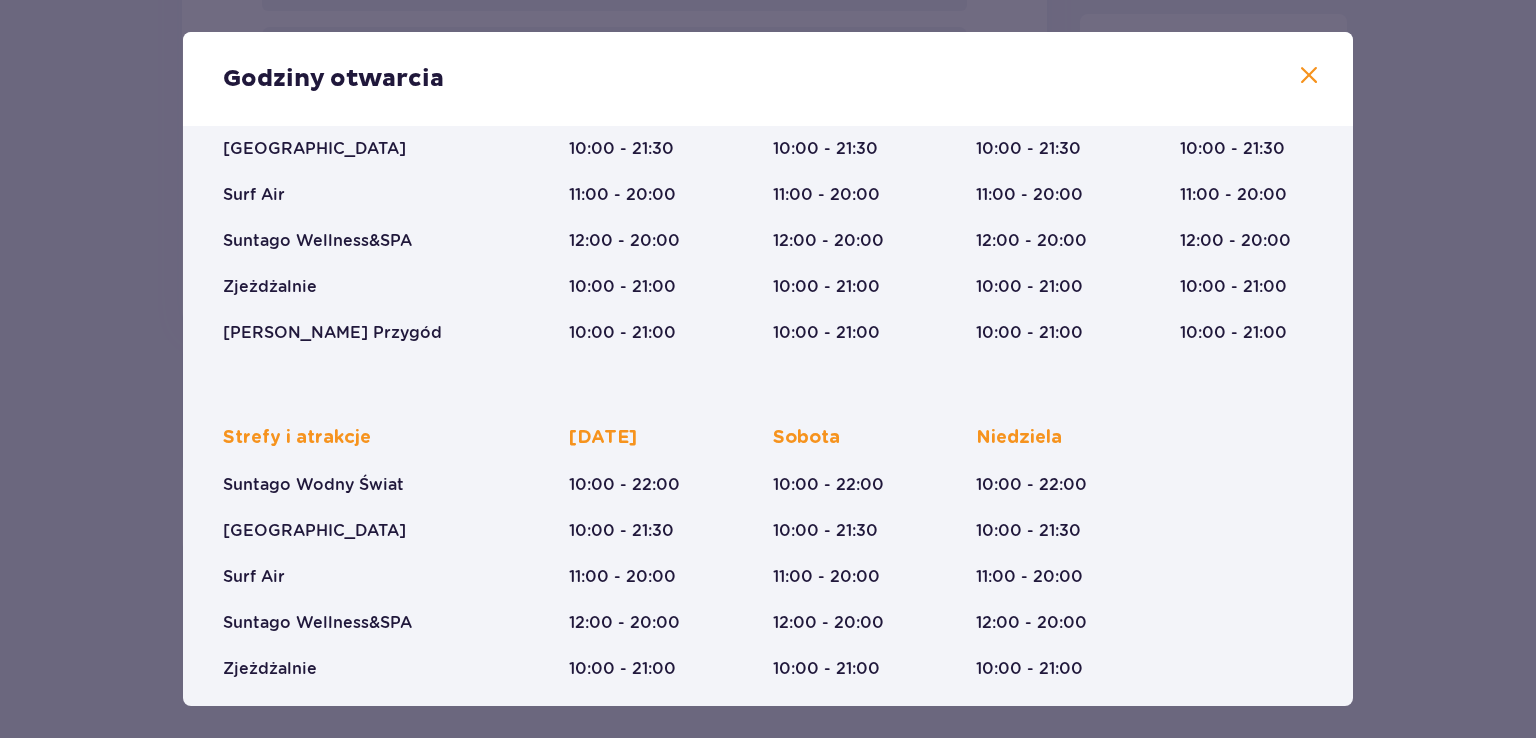 click at bounding box center (1309, 76) 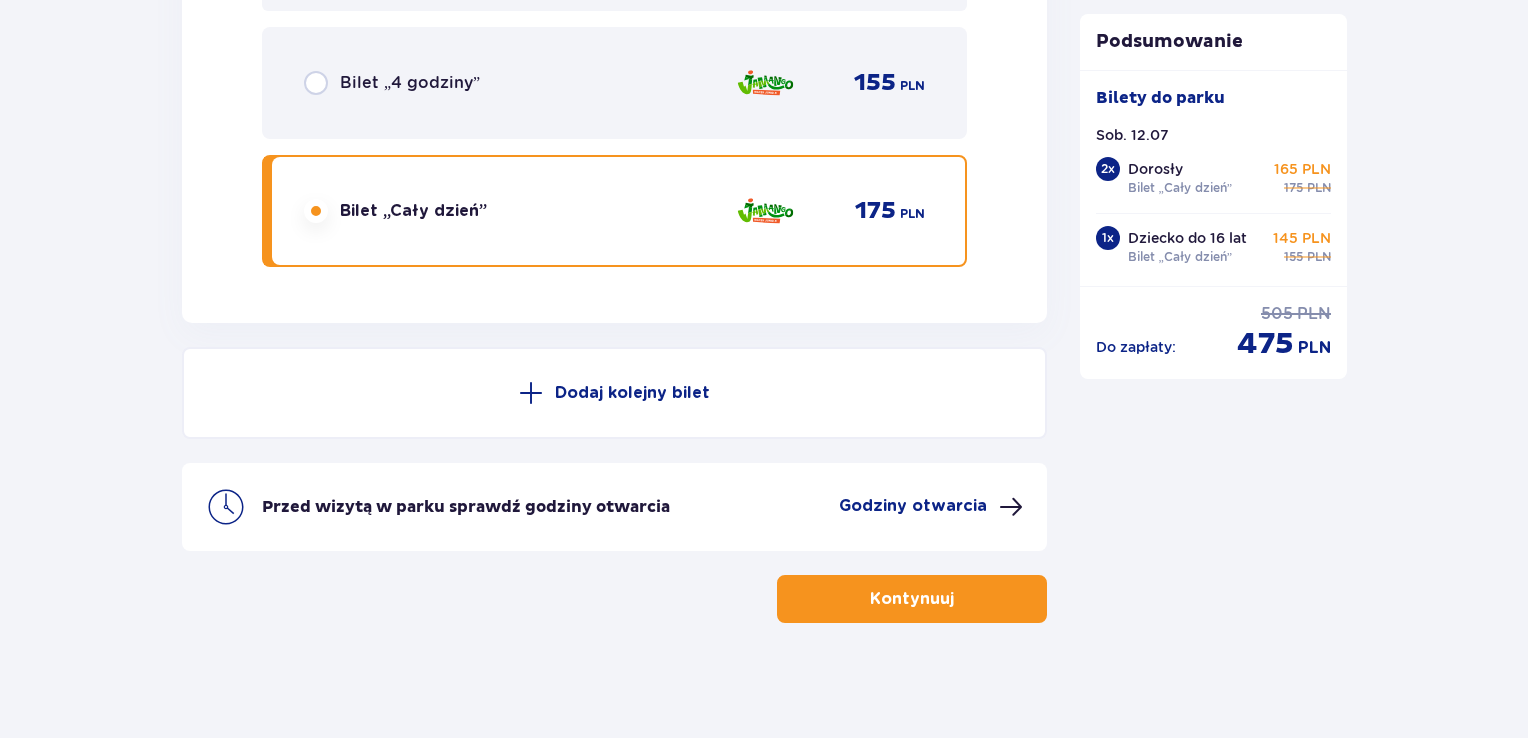 click on "Kontynuuj" at bounding box center [912, 599] 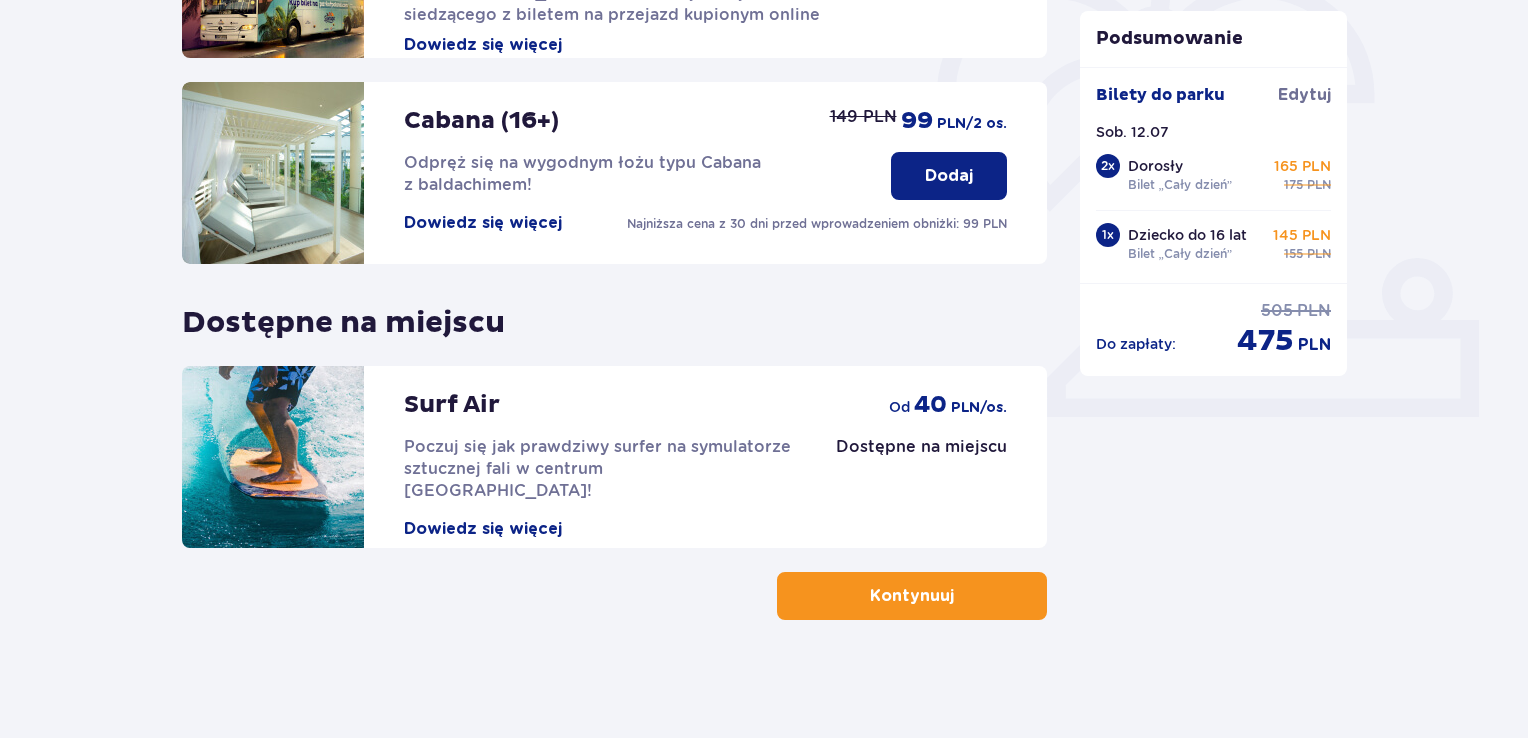 scroll, scrollTop: 618, scrollLeft: 0, axis: vertical 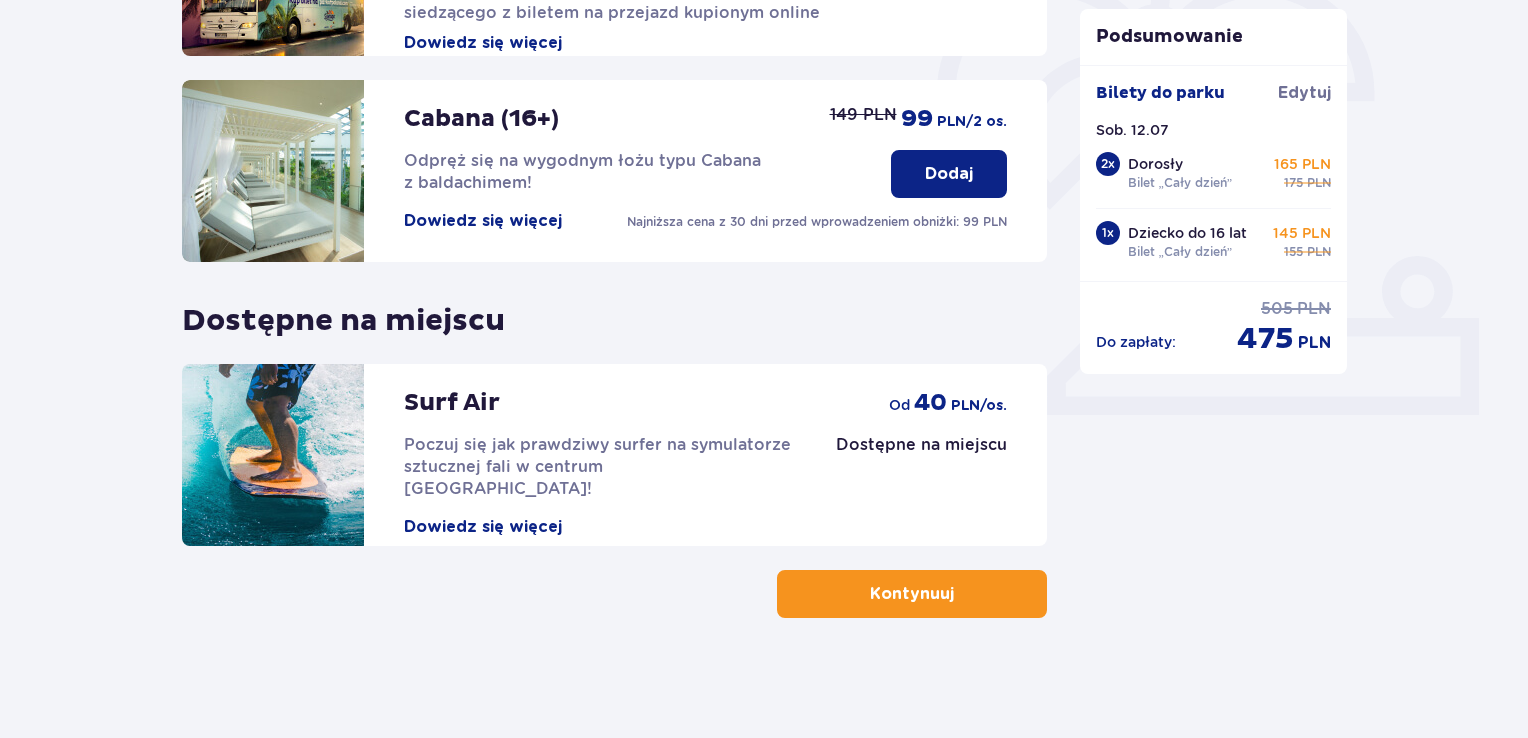 click on "Kontynuuj" at bounding box center [912, 594] 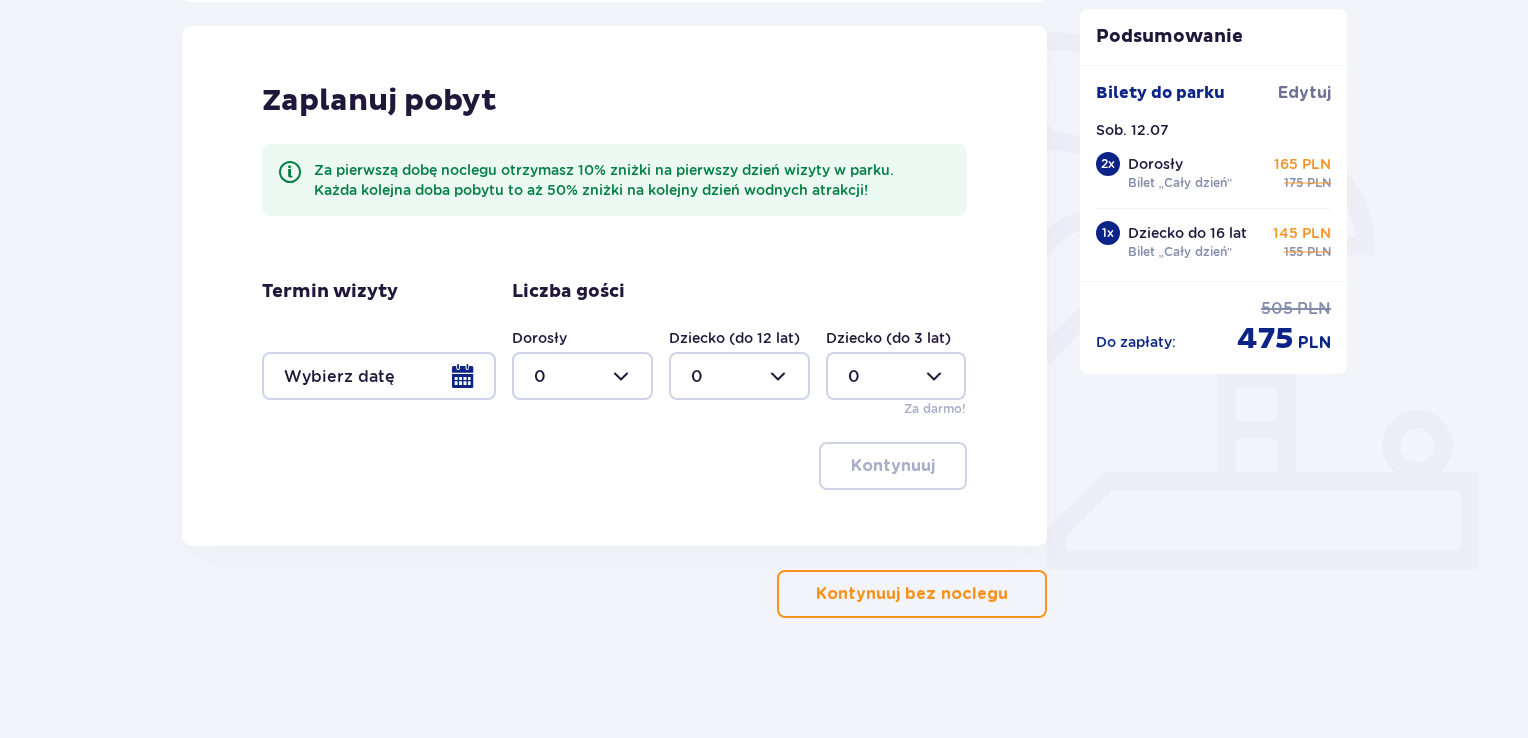 scroll, scrollTop: 464, scrollLeft: 0, axis: vertical 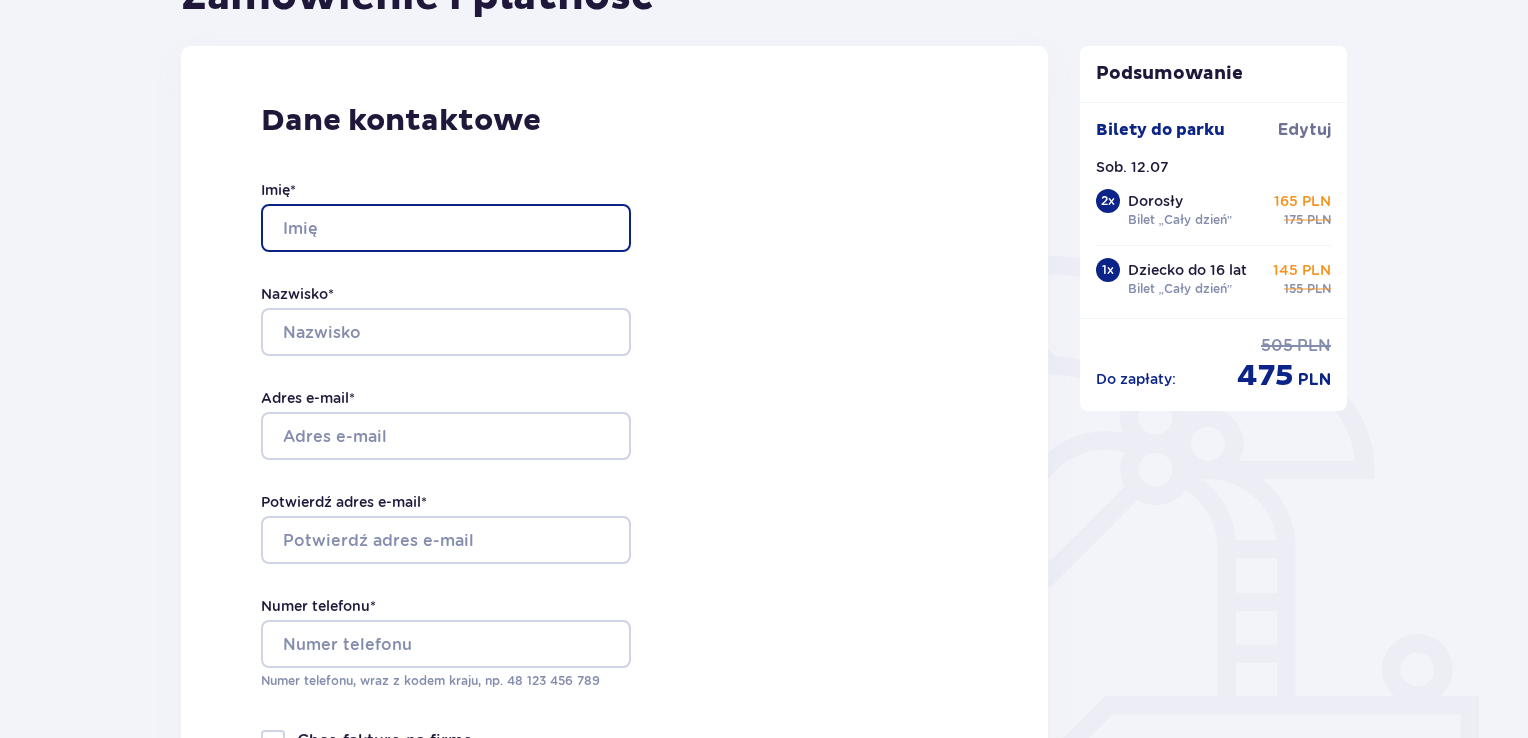 click on "Imię *" at bounding box center (446, 228) 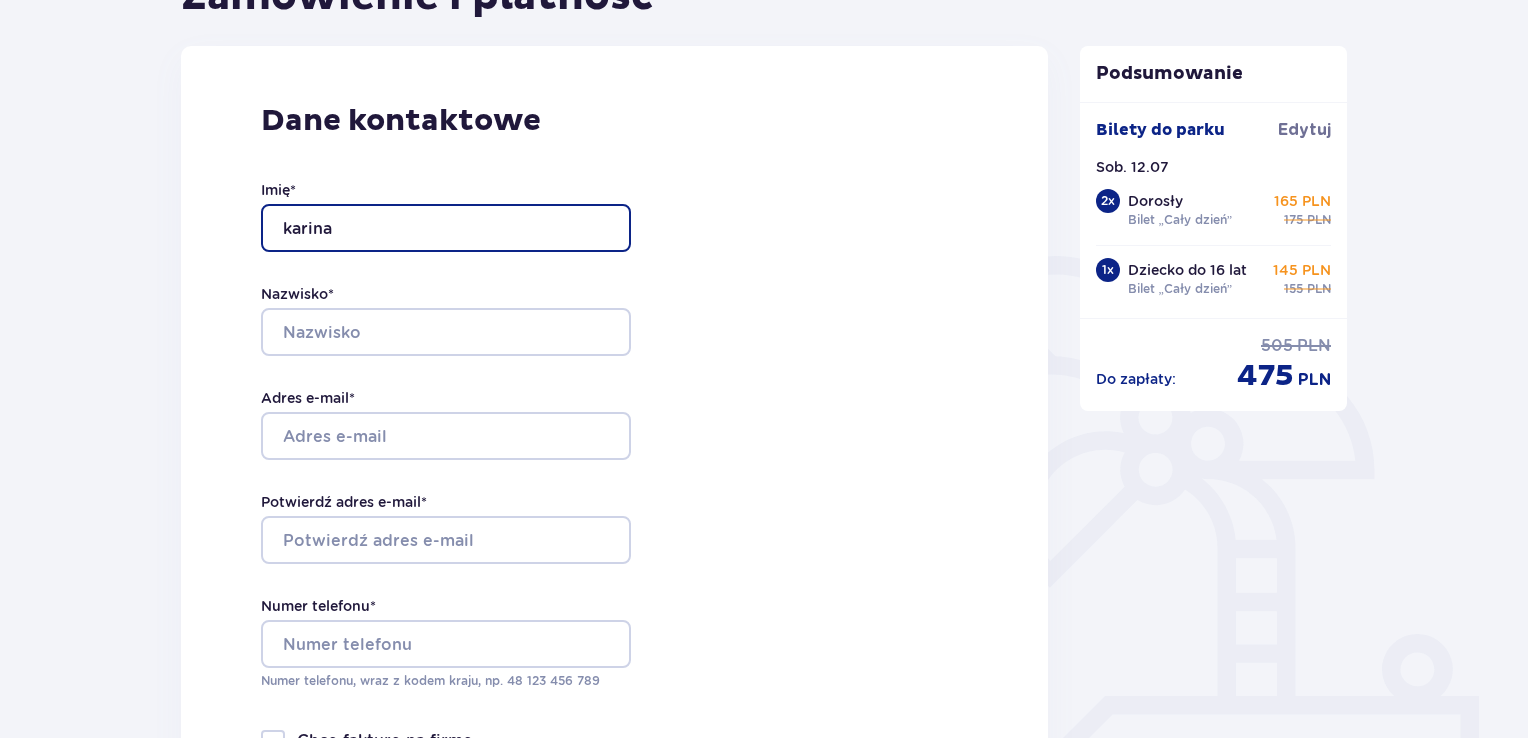 type on "karina" 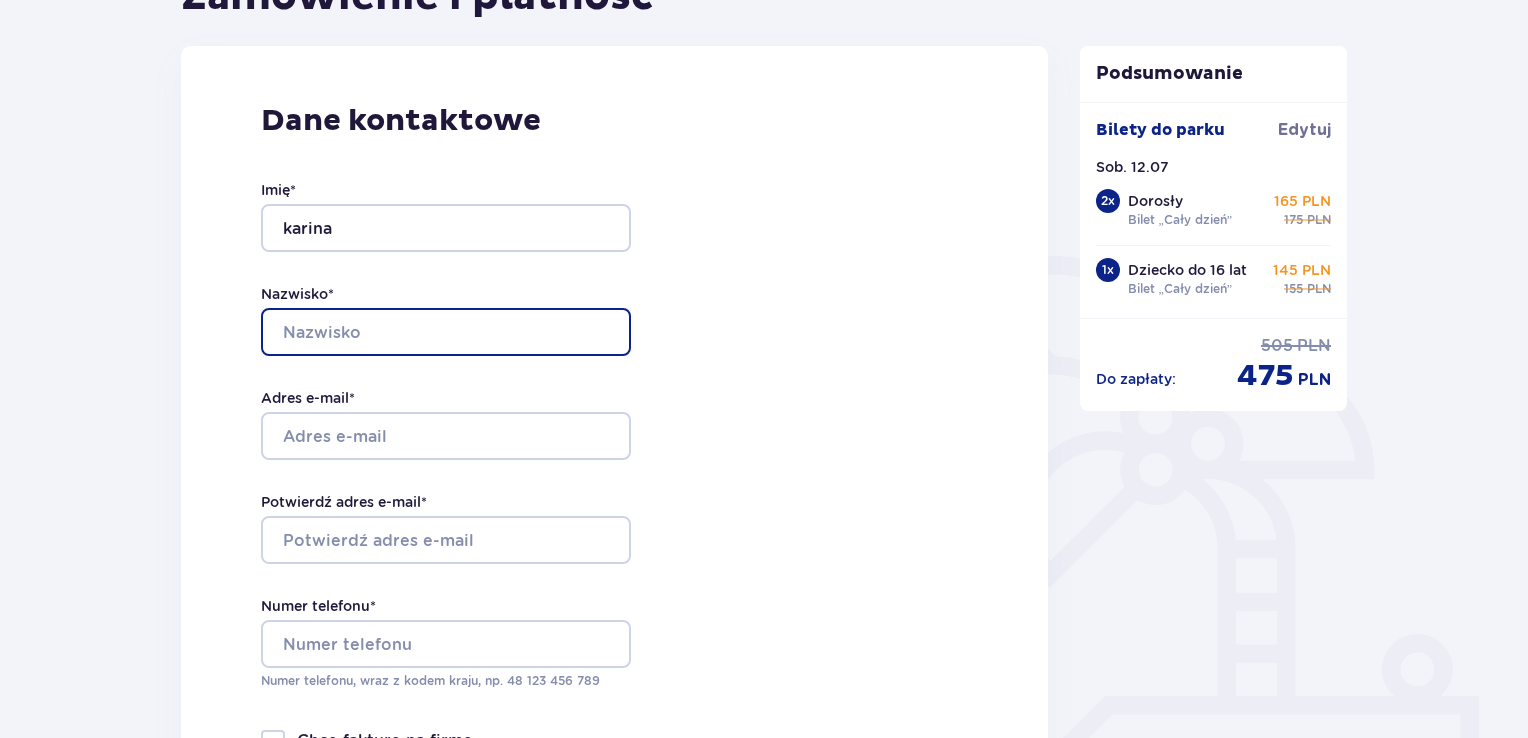click on "Nazwisko *" at bounding box center [446, 332] 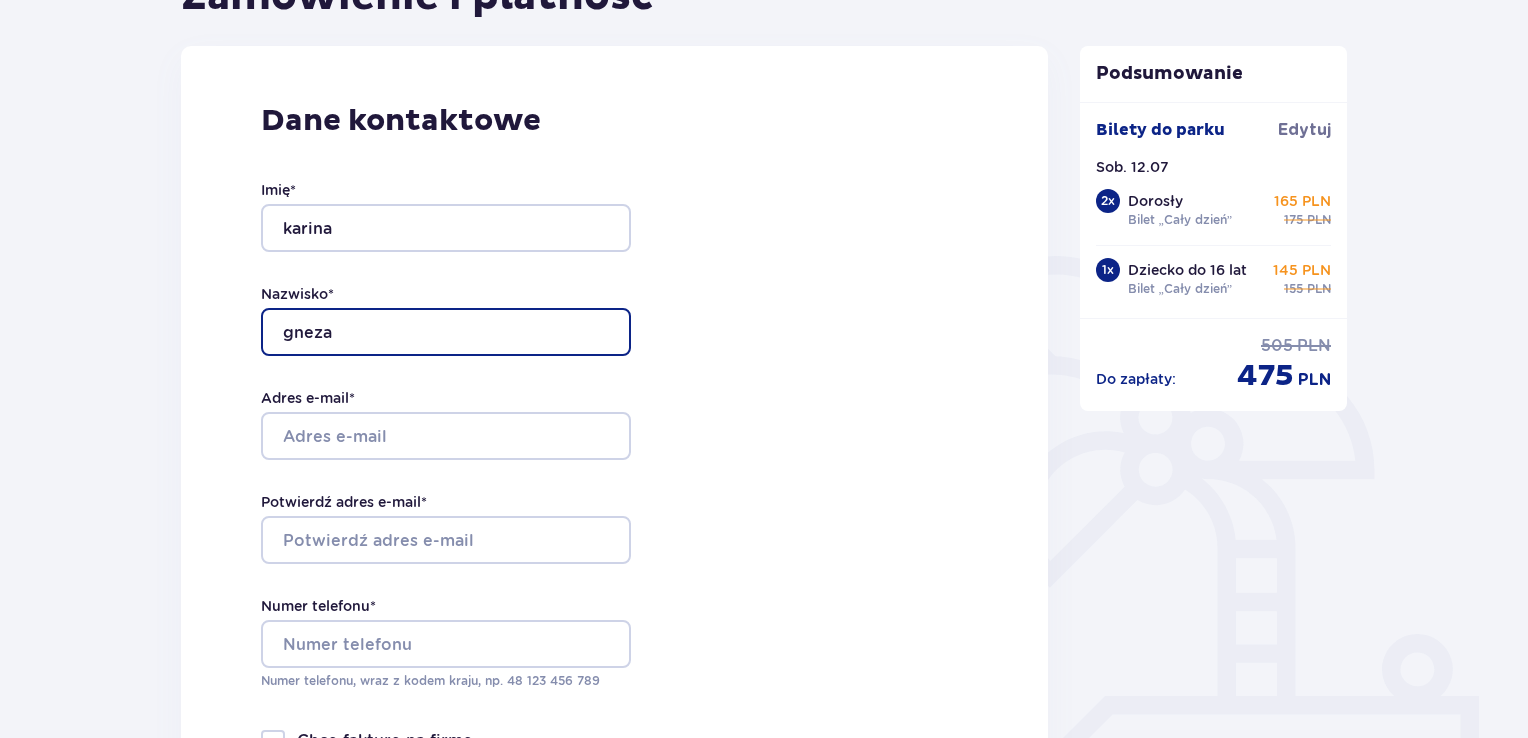 click on "gneza" at bounding box center [446, 332] 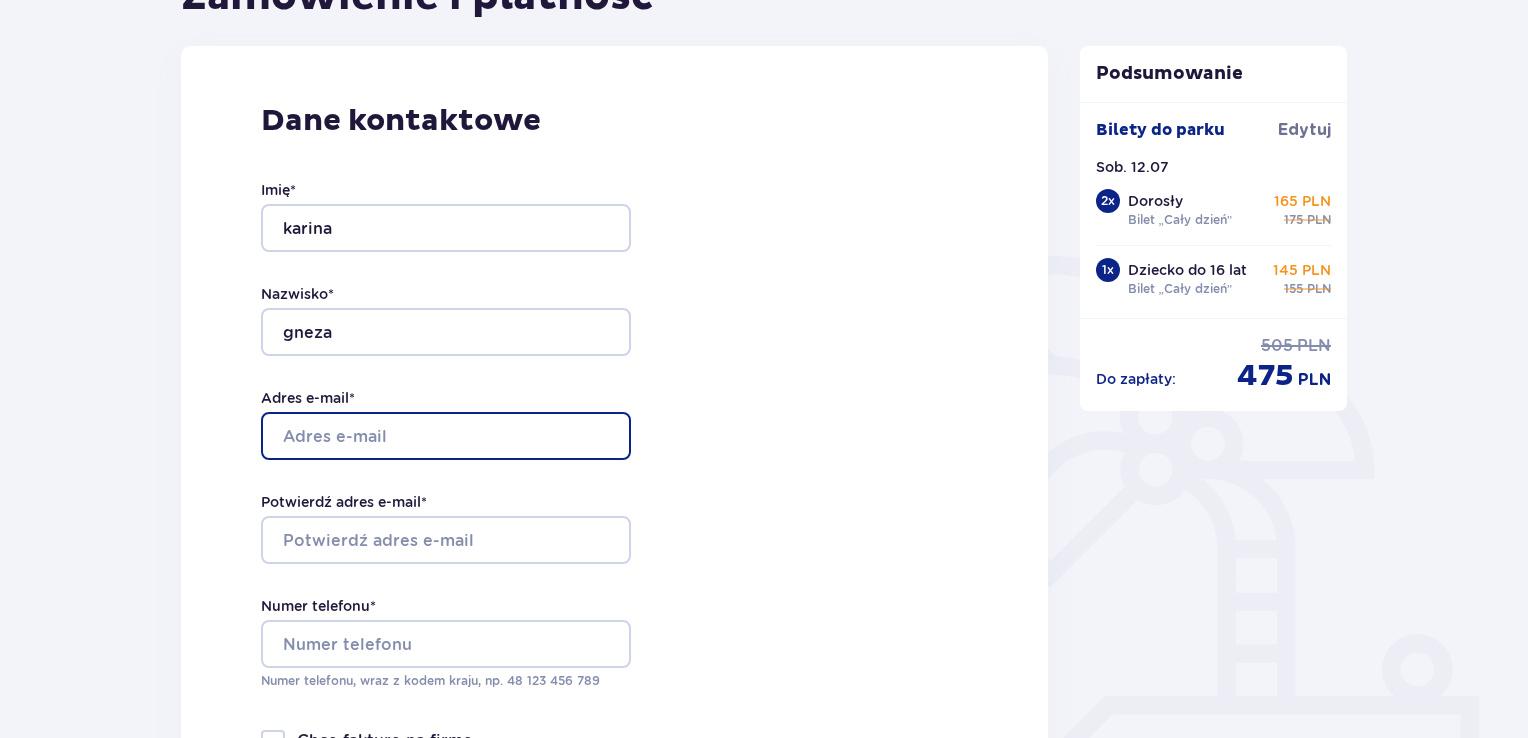 click on "Adres e-mail *" at bounding box center [446, 436] 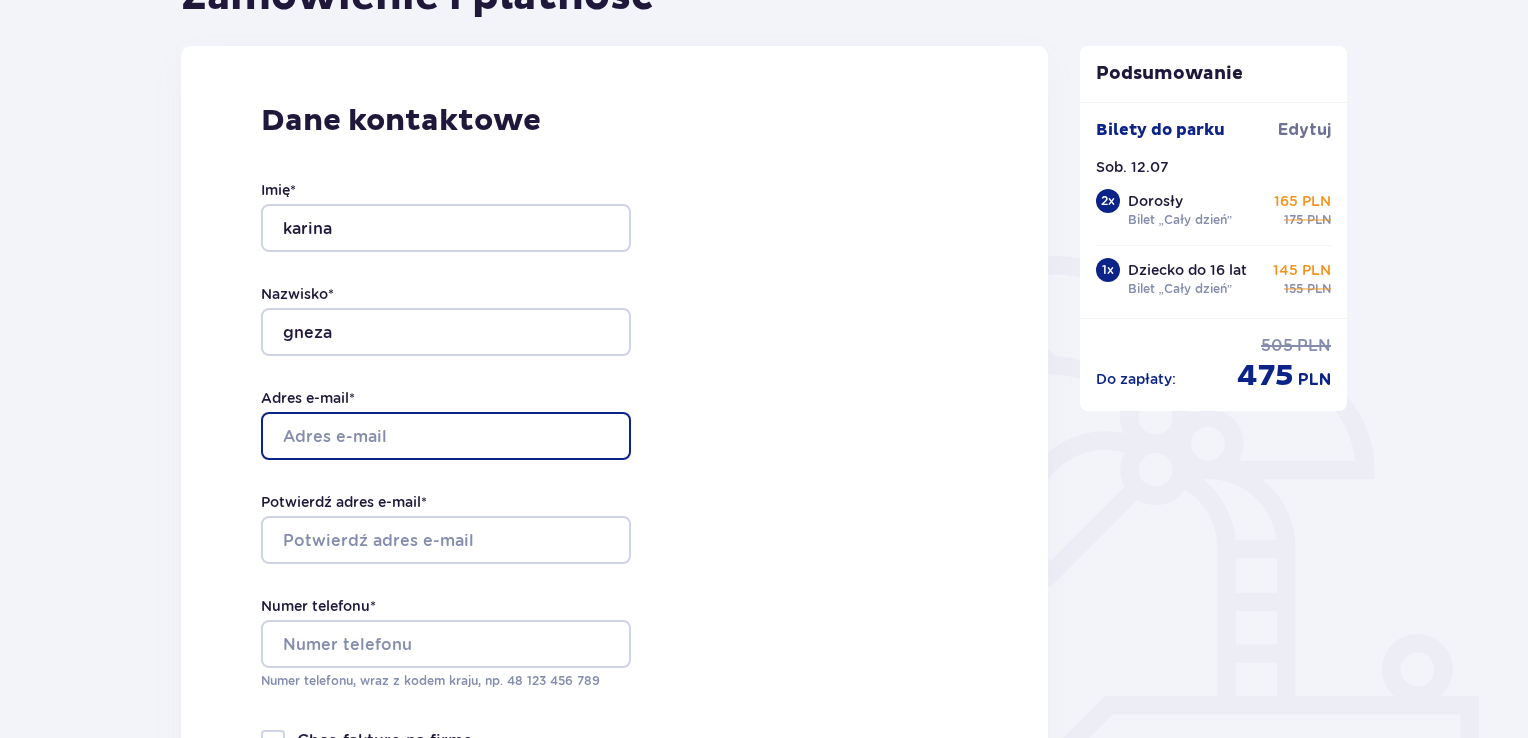 type on "[EMAIL_ADDRESS][DOMAIN_NAME]" 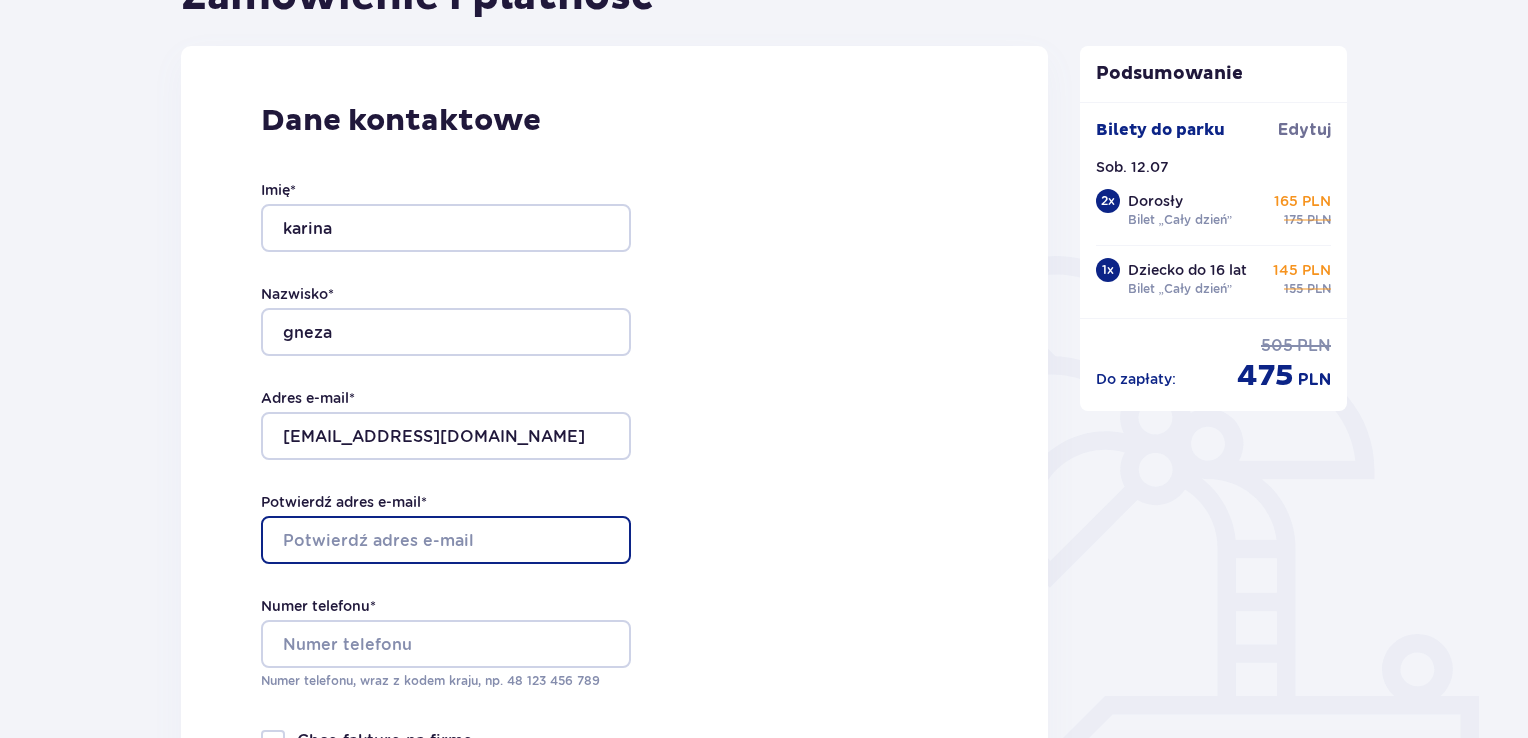 click on "Potwierdź adres e-mail *" at bounding box center (446, 540) 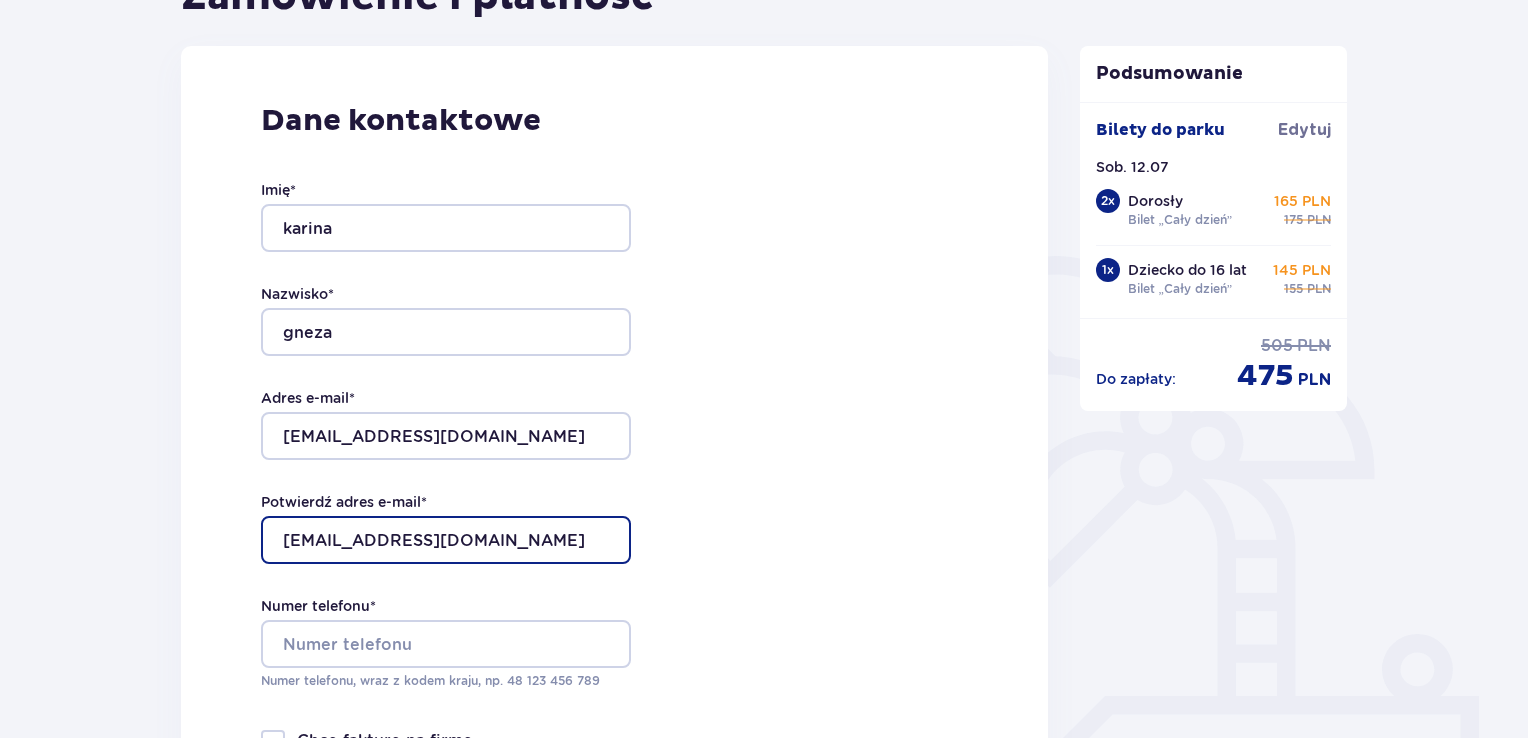 type on "[EMAIL_ADDRESS][DOMAIN_NAME]" 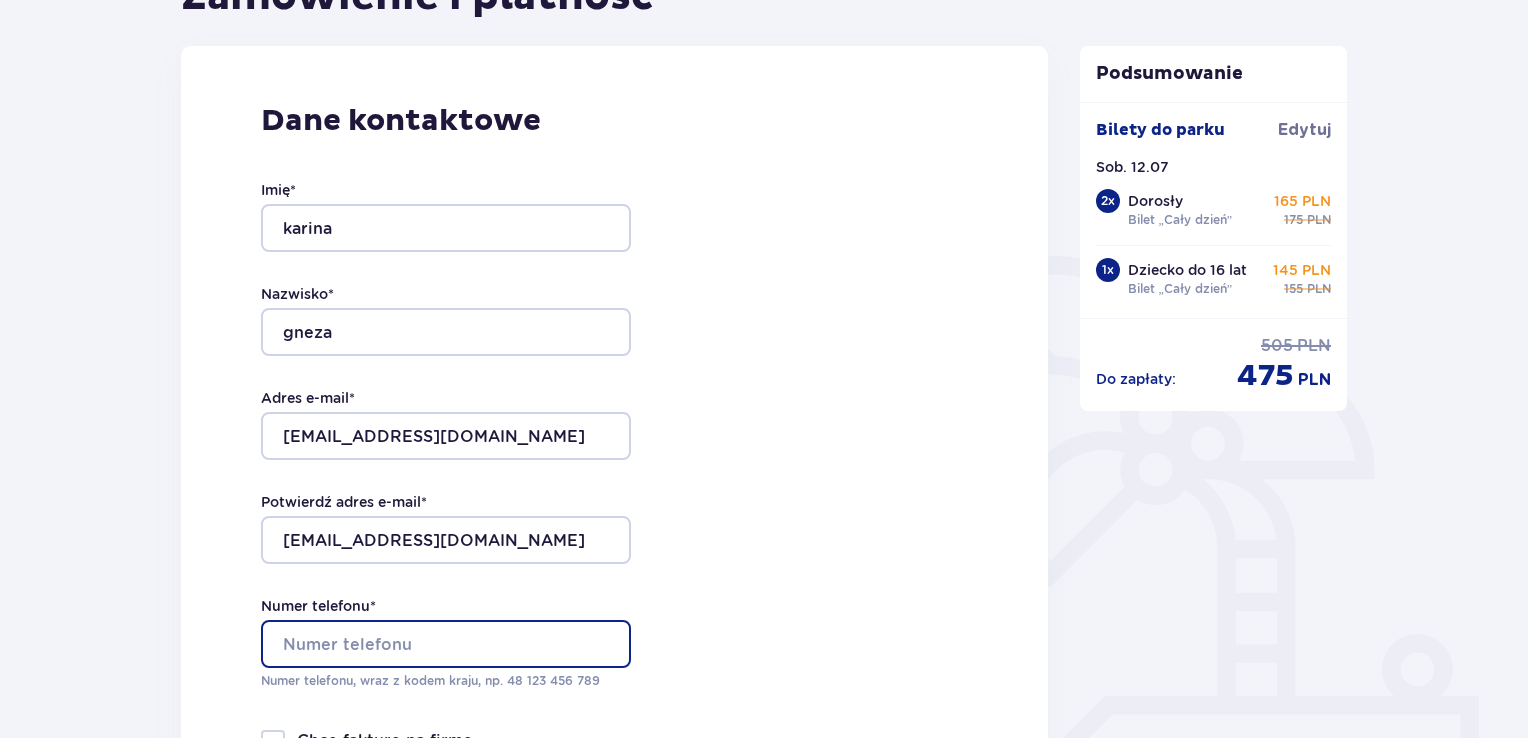 click on "Numer telefonu *" at bounding box center (446, 644) 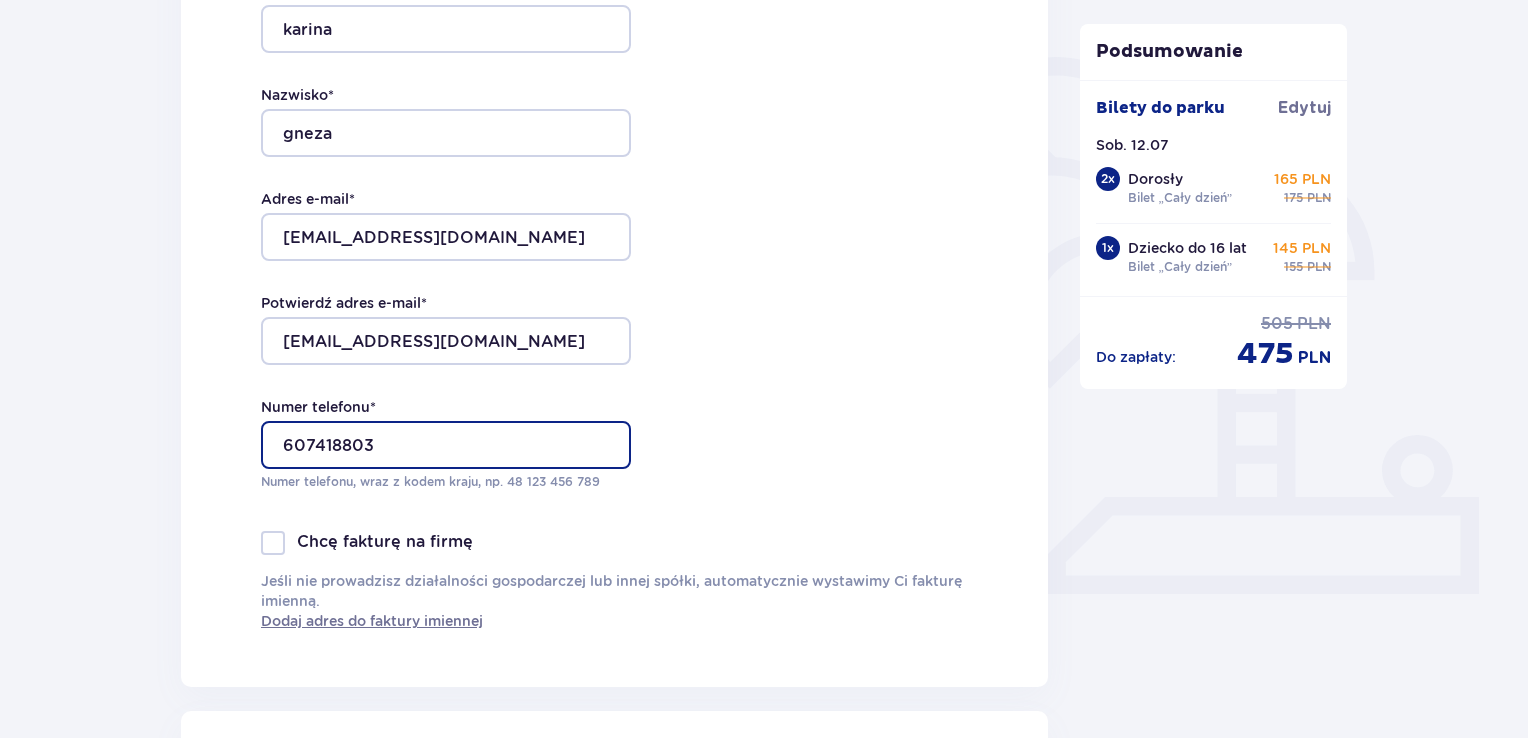 scroll, scrollTop: 443, scrollLeft: 0, axis: vertical 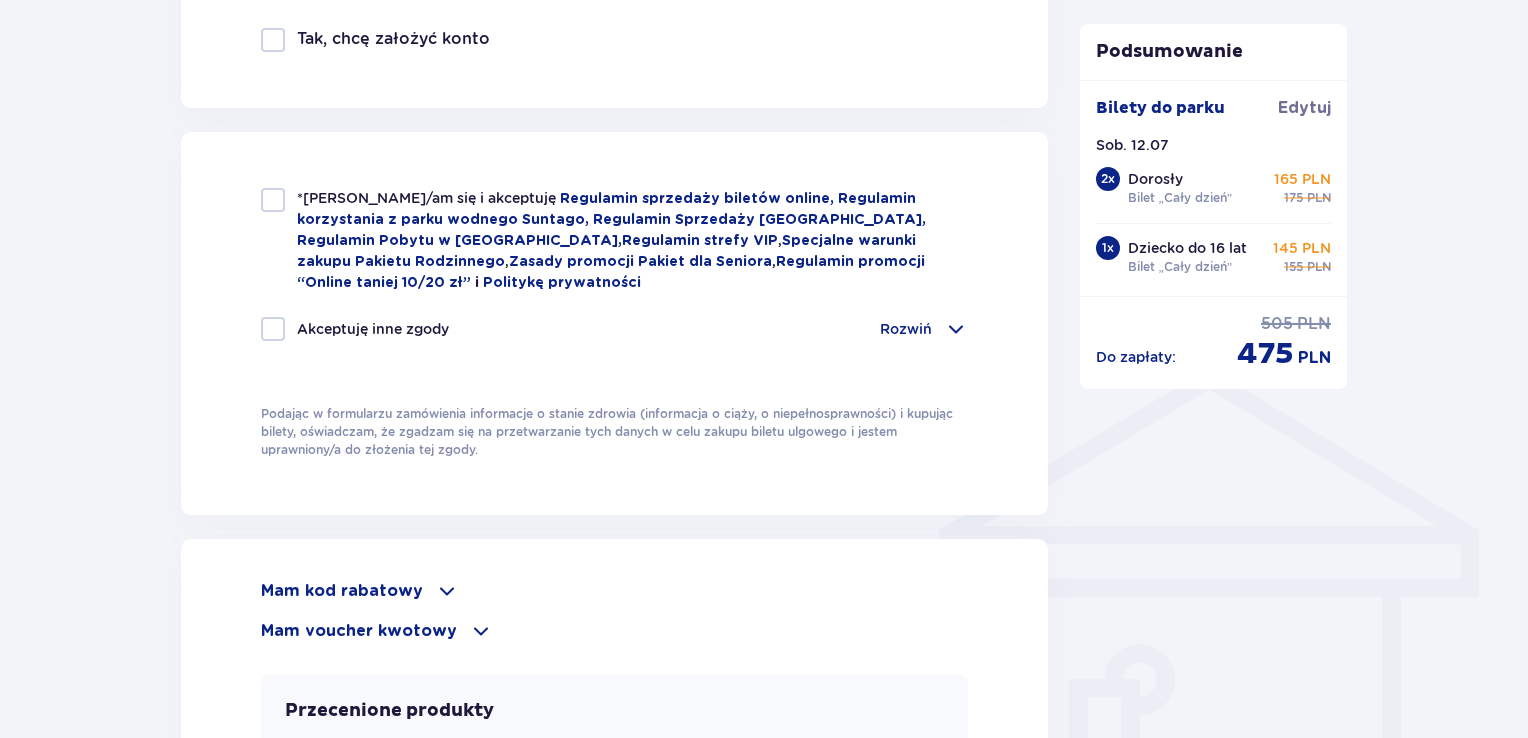 type on "607418803" 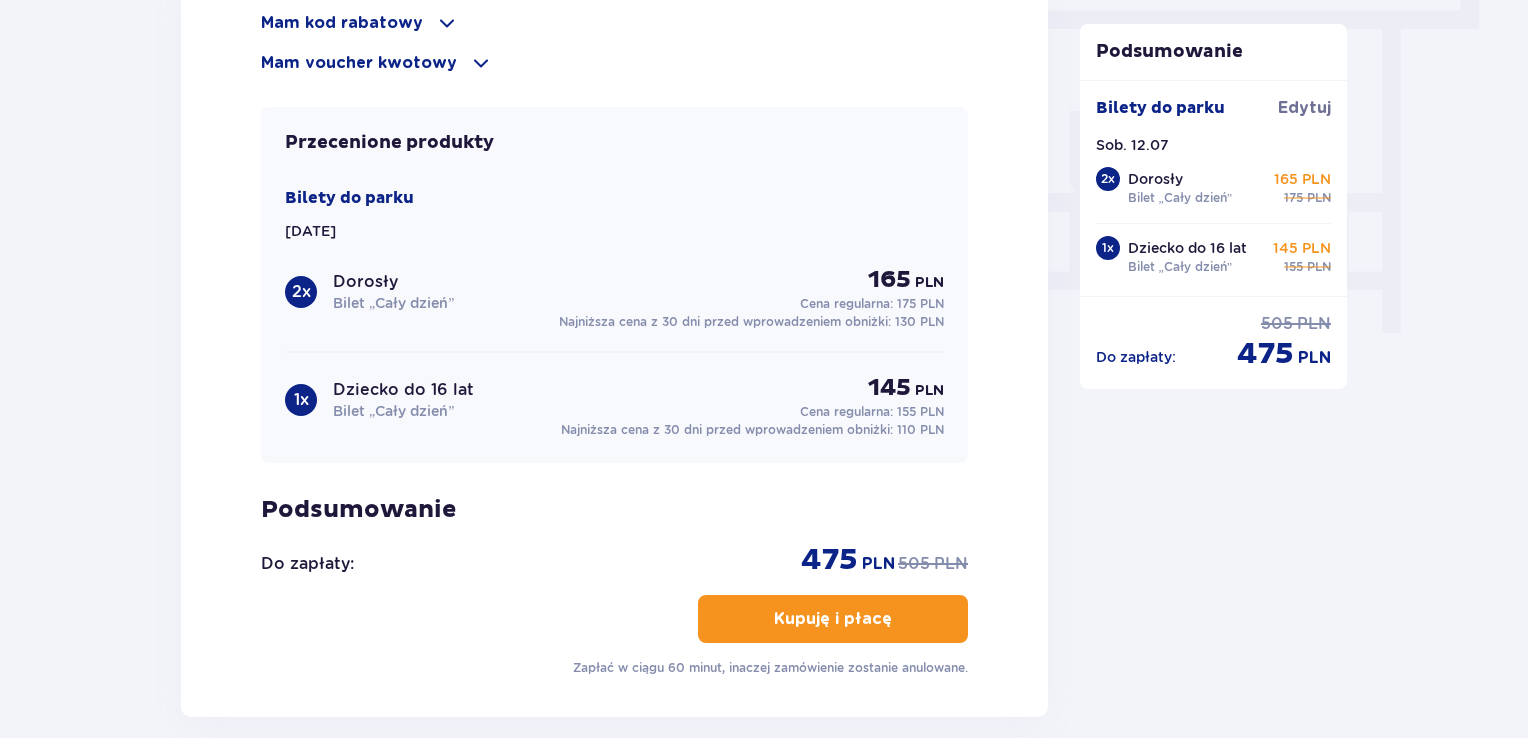 scroll, scrollTop: 1827, scrollLeft: 0, axis: vertical 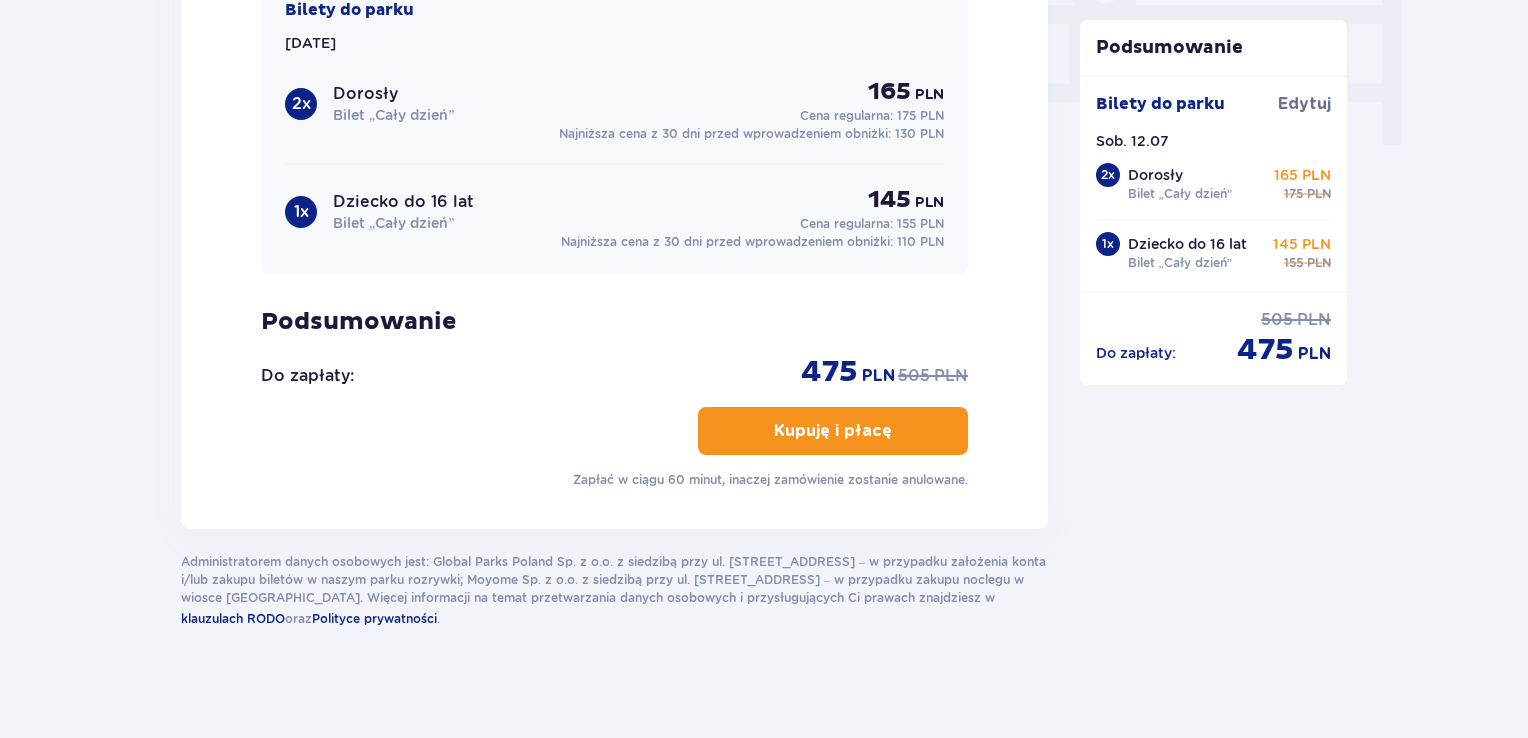 click on "Kupuję i płacę" at bounding box center [833, 431] 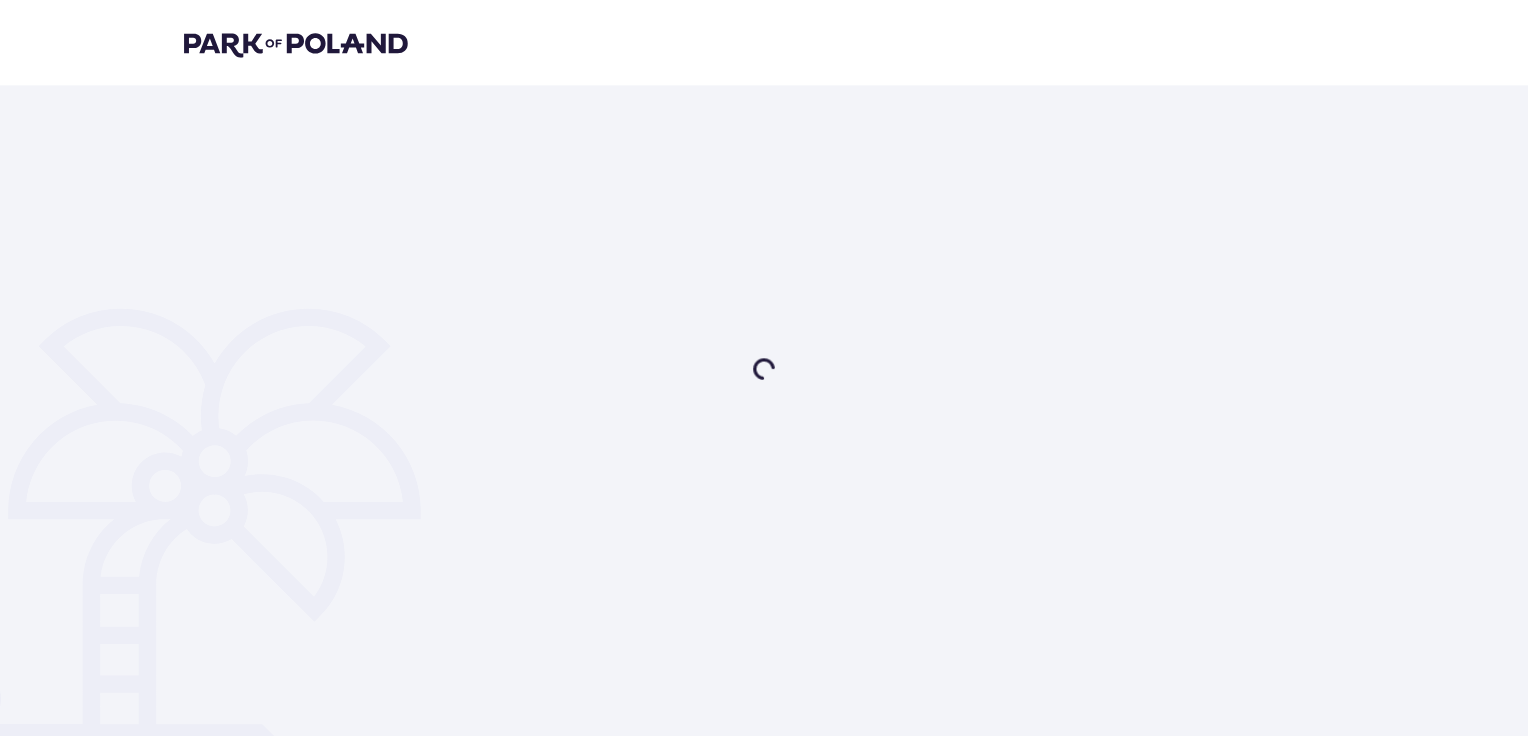 scroll, scrollTop: 0, scrollLeft: 0, axis: both 